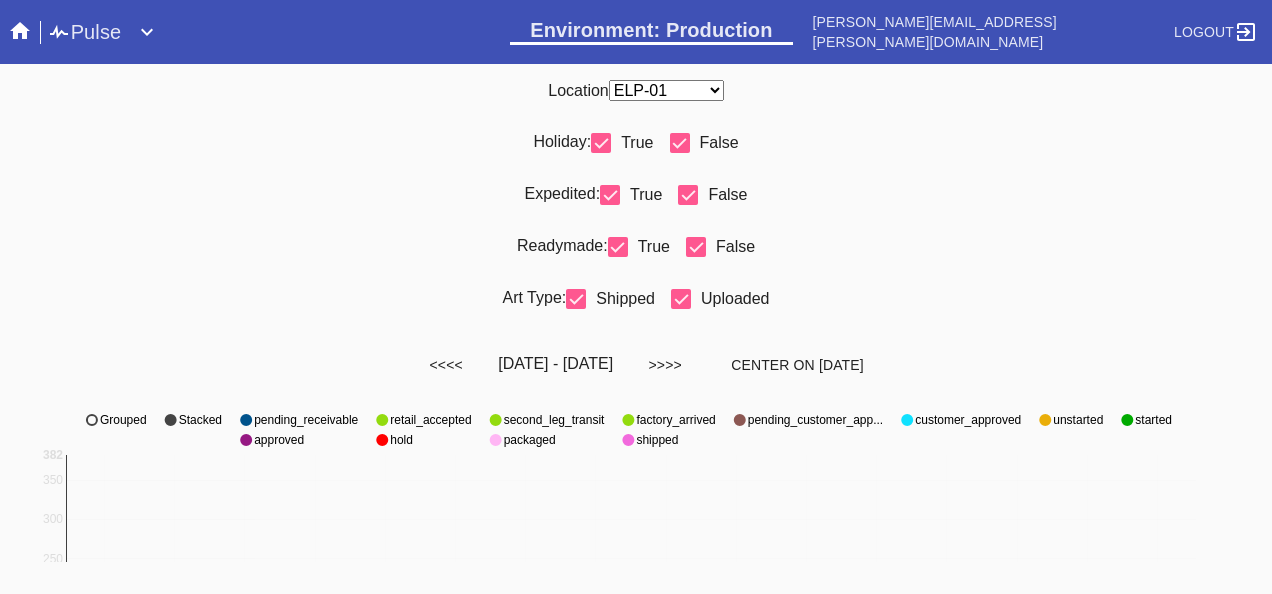 scroll, scrollTop: 0, scrollLeft: 0, axis: both 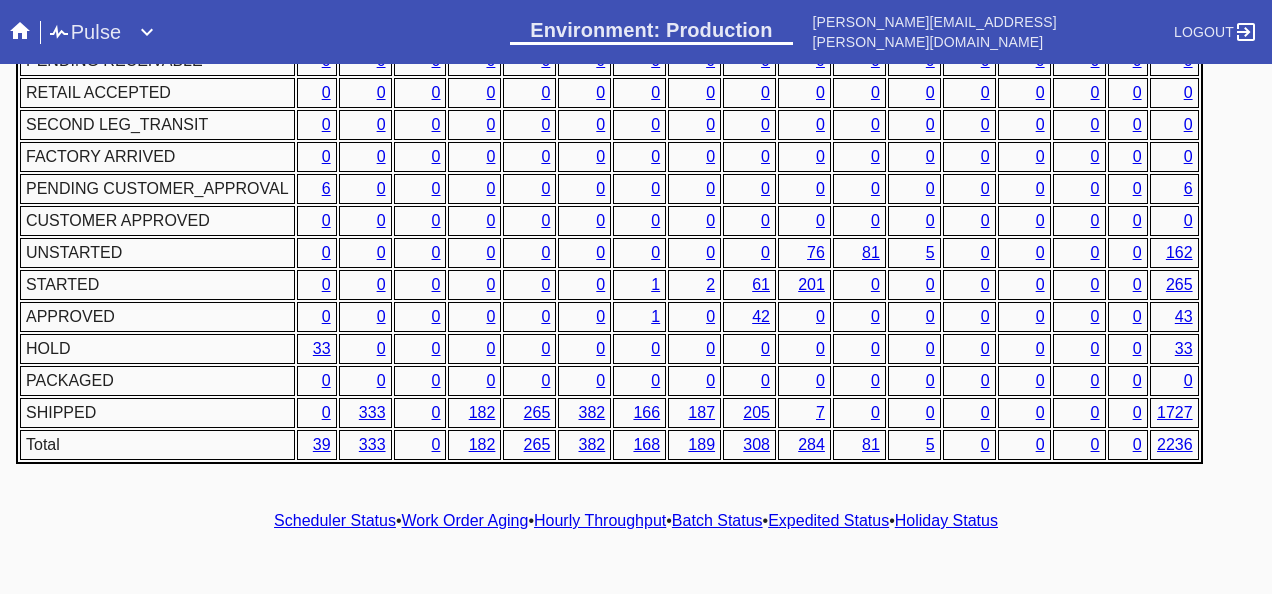 click on "Hourly Throughput" at bounding box center [600, 520] 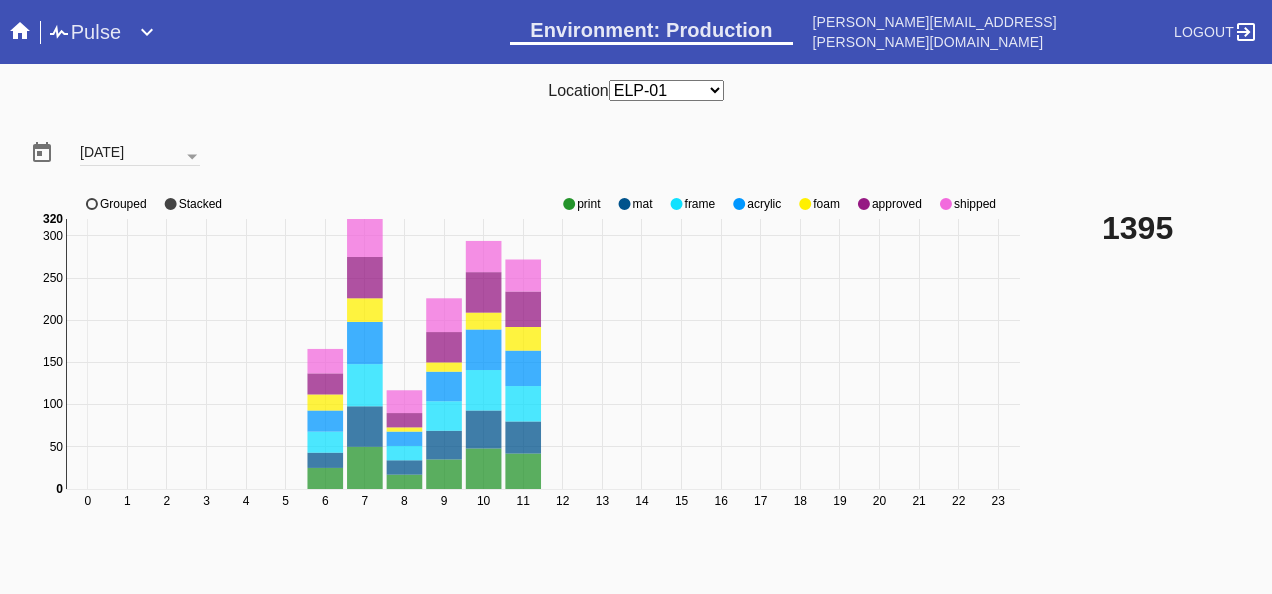 click 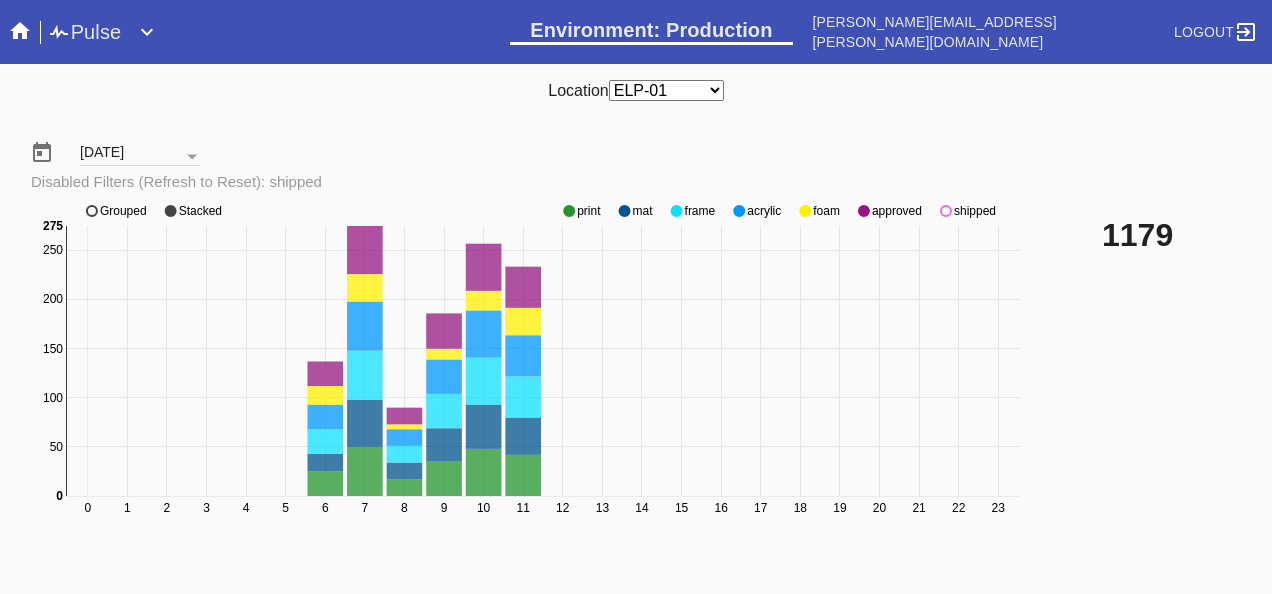 click 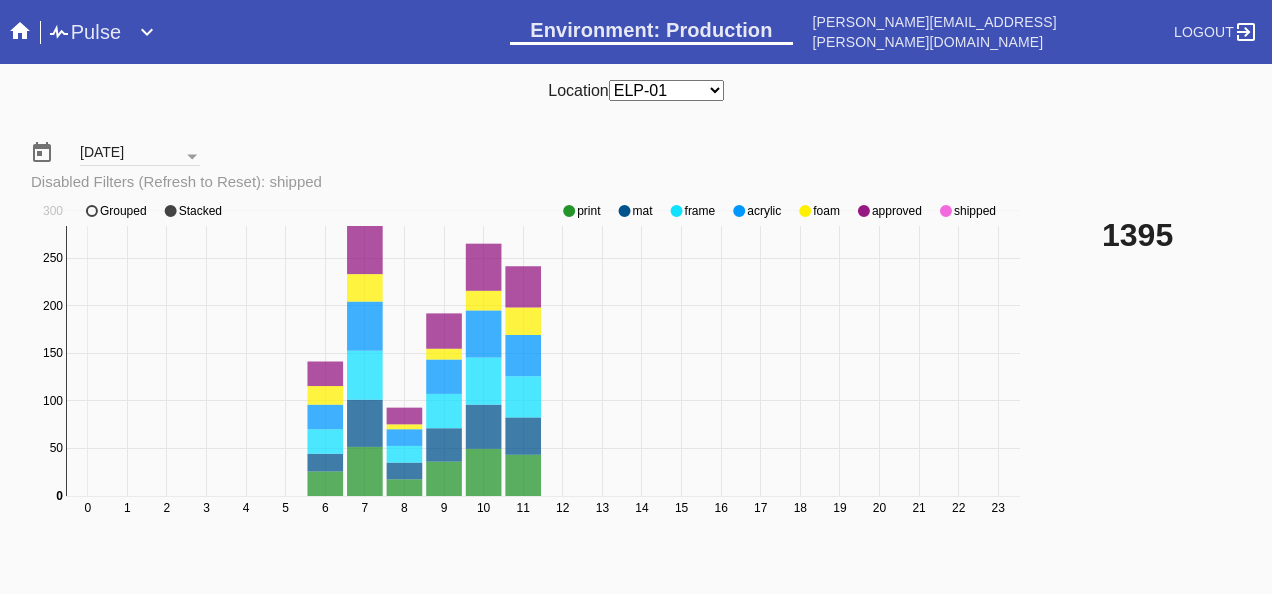 click 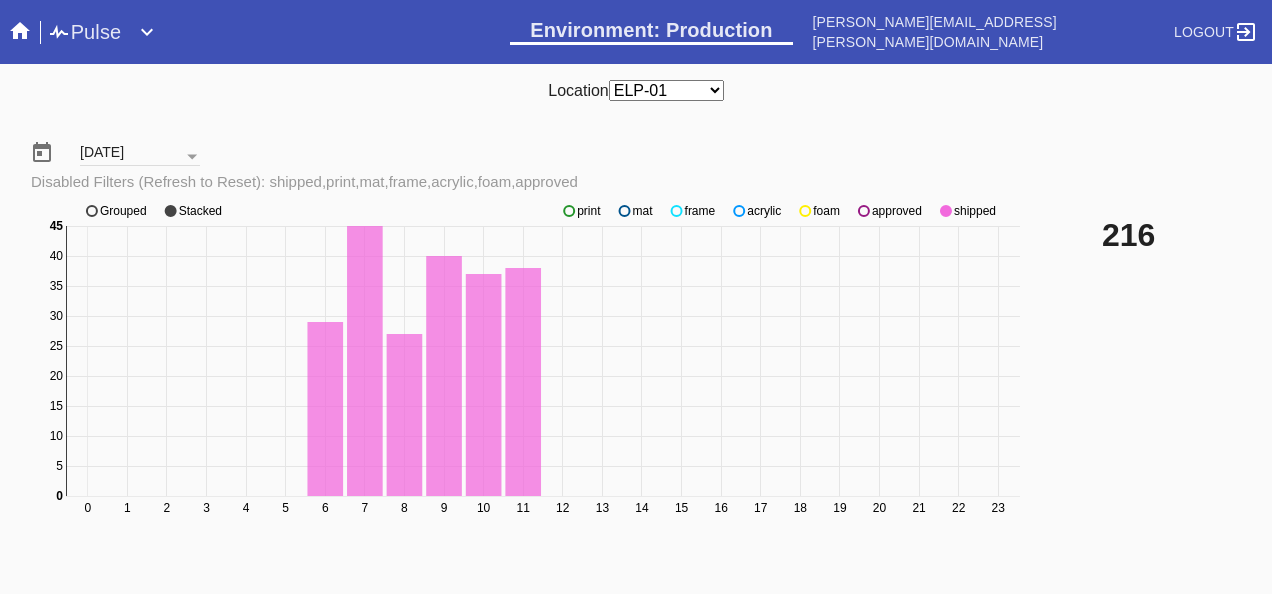 click 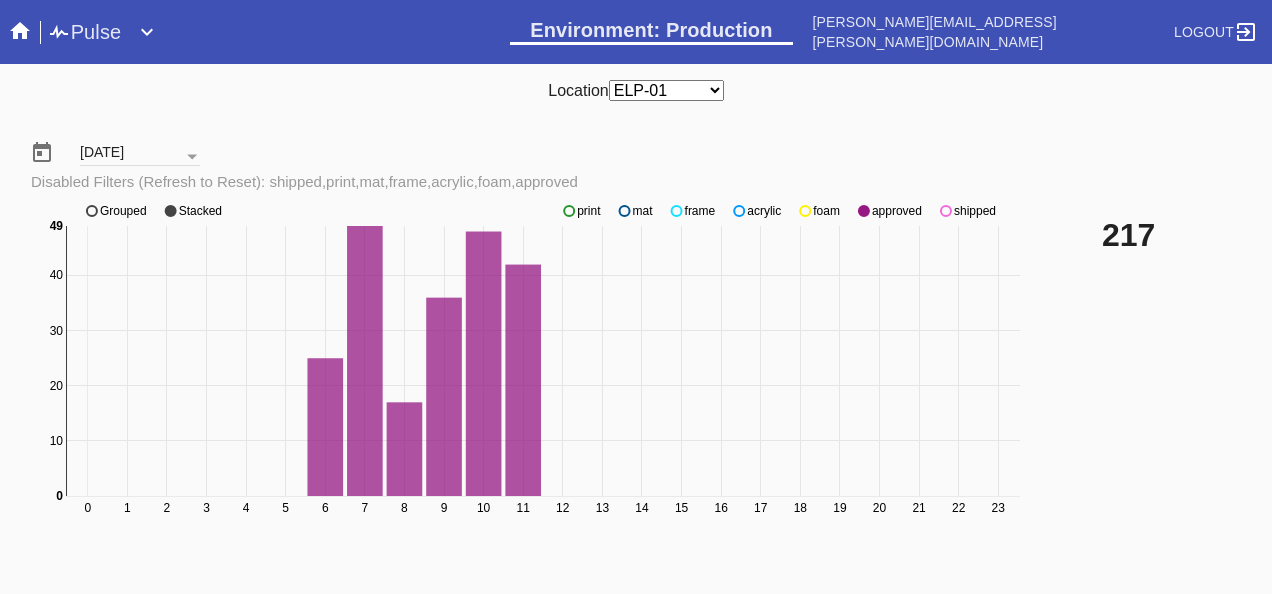 click 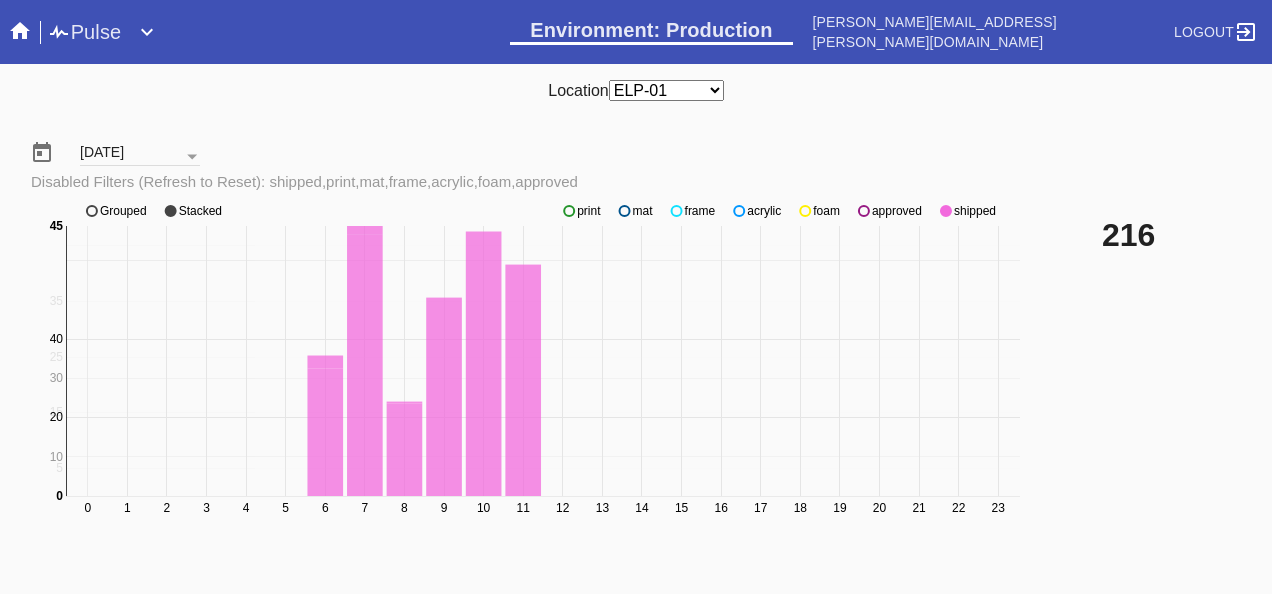 click 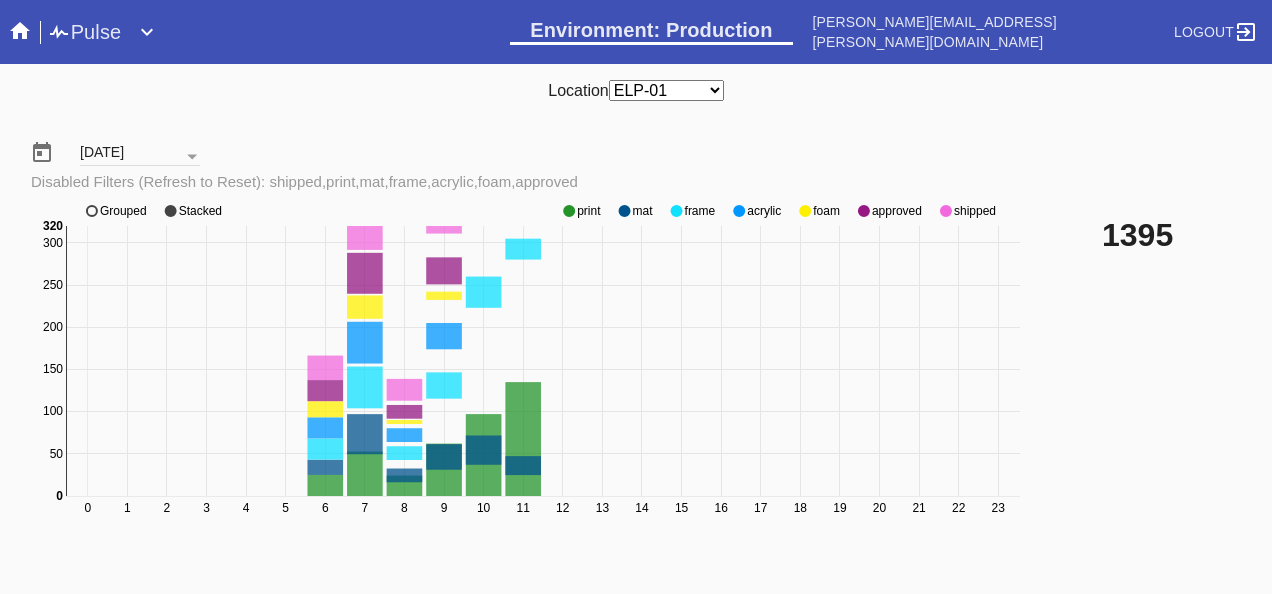 click 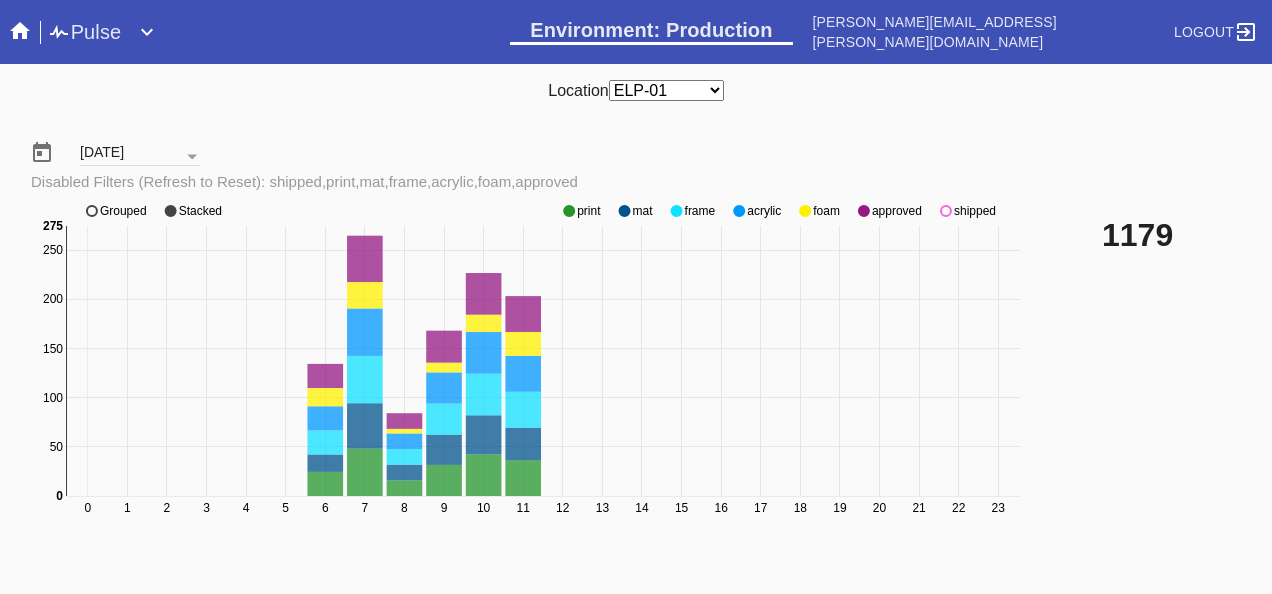 click 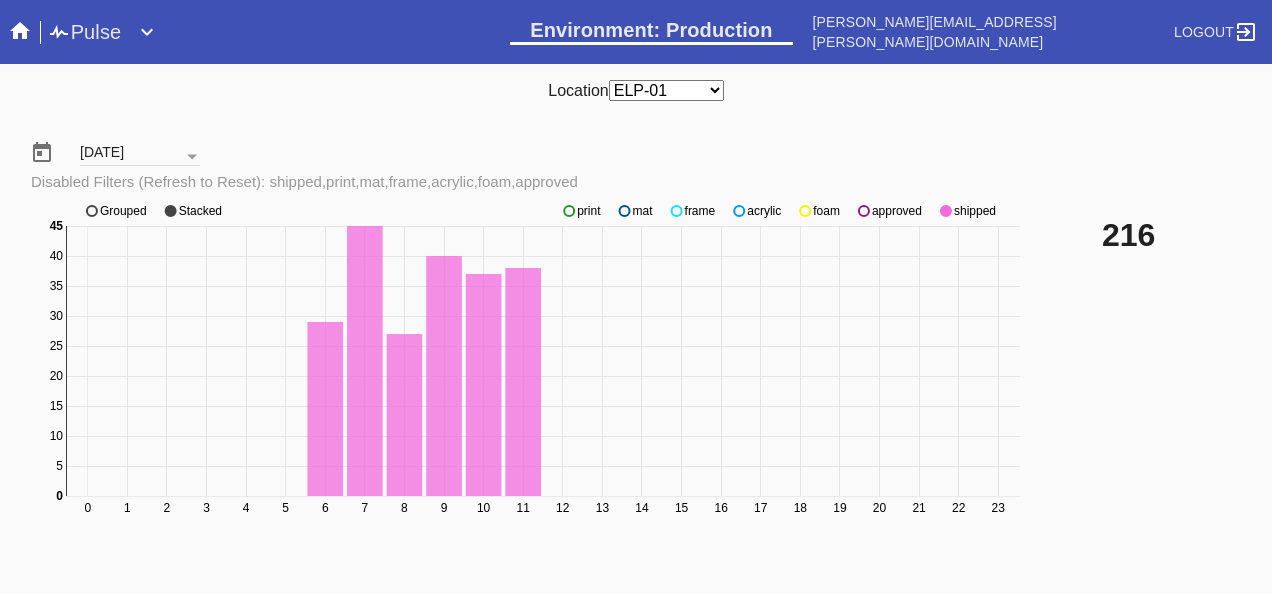 scroll, scrollTop: 140, scrollLeft: 0, axis: vertical 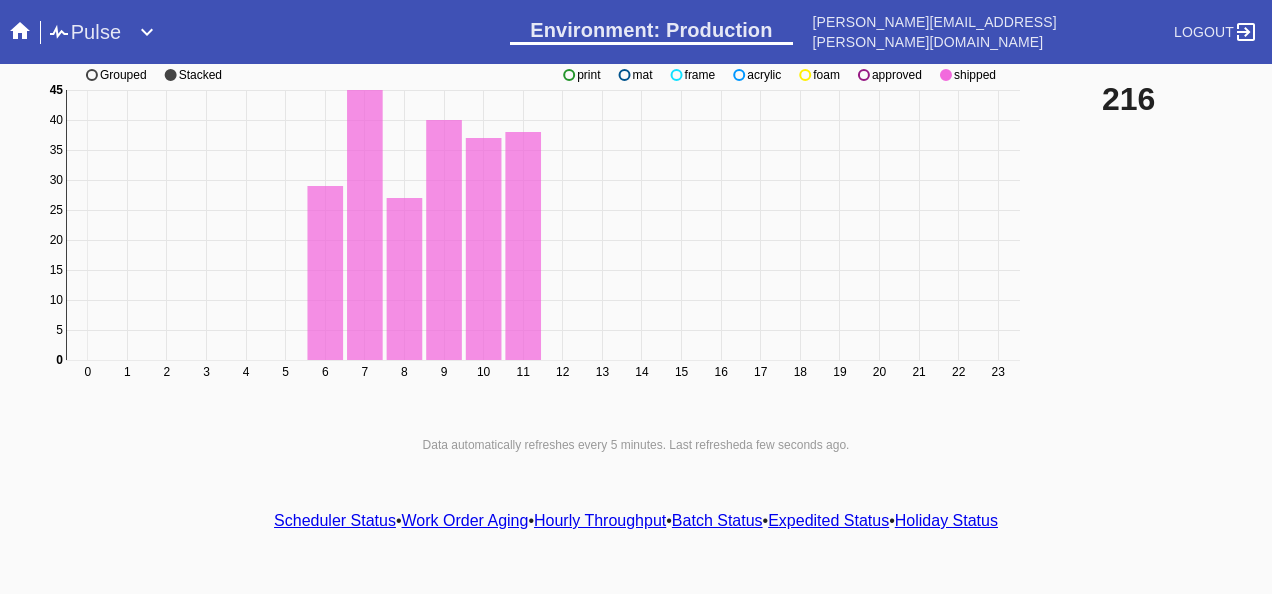 click on "Scheduler Status" at bounding box center (335, 520) 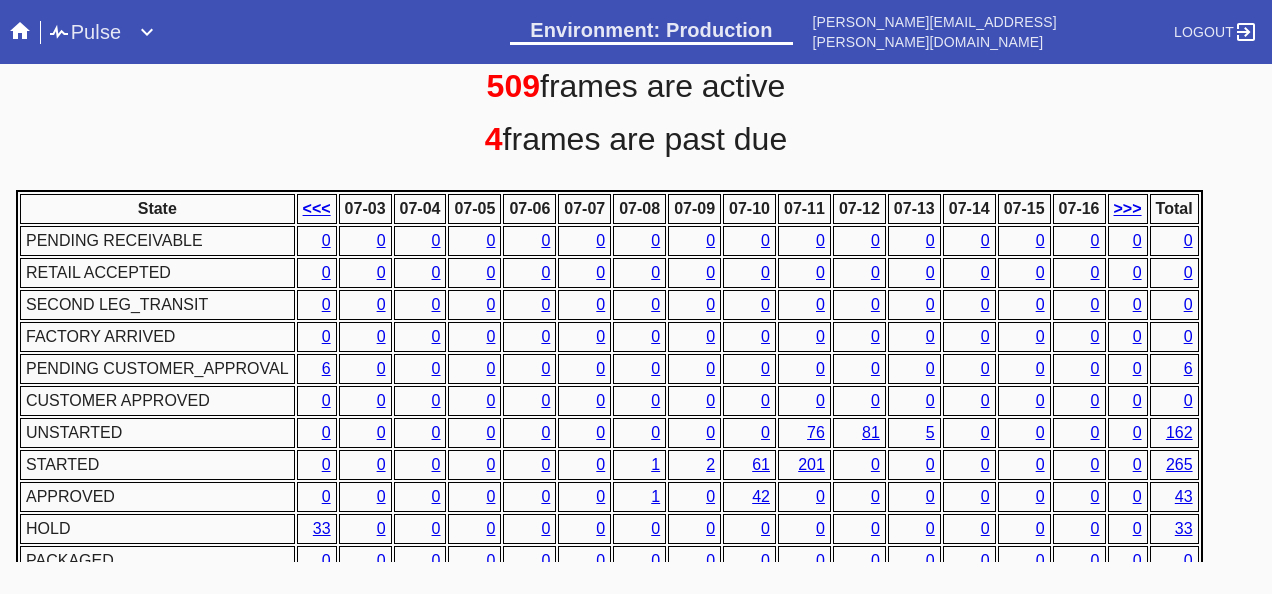 scroll, scrollTop: 976, scrollLeft: 0, axis: vertical 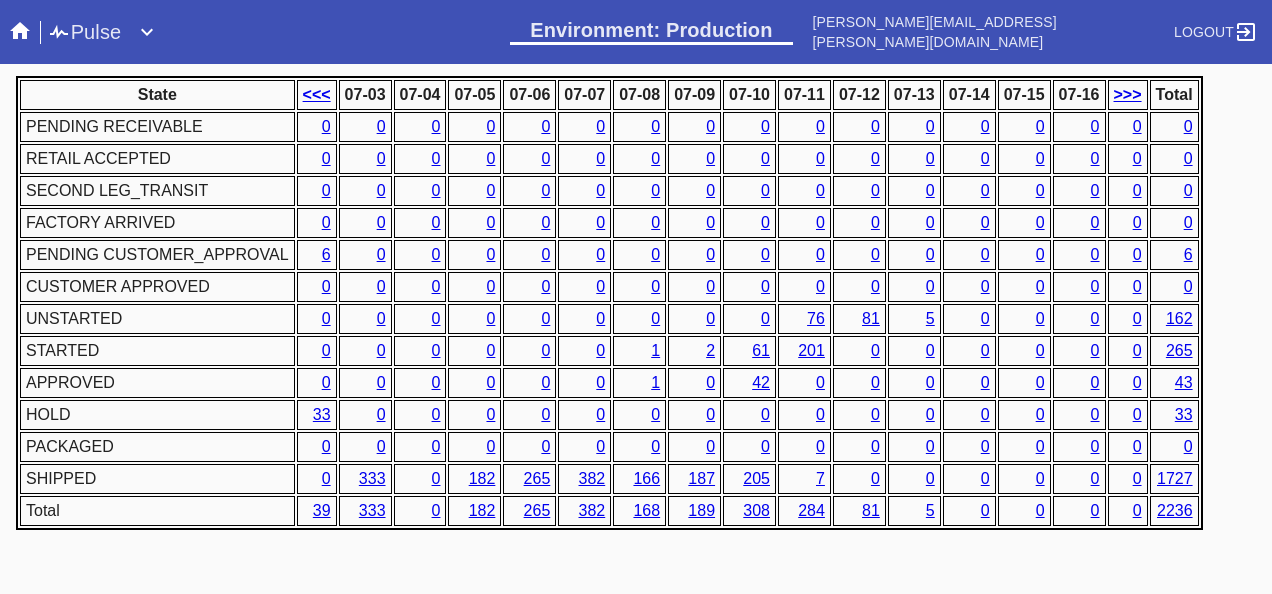 click on "201" at bounding box center [811, 350] 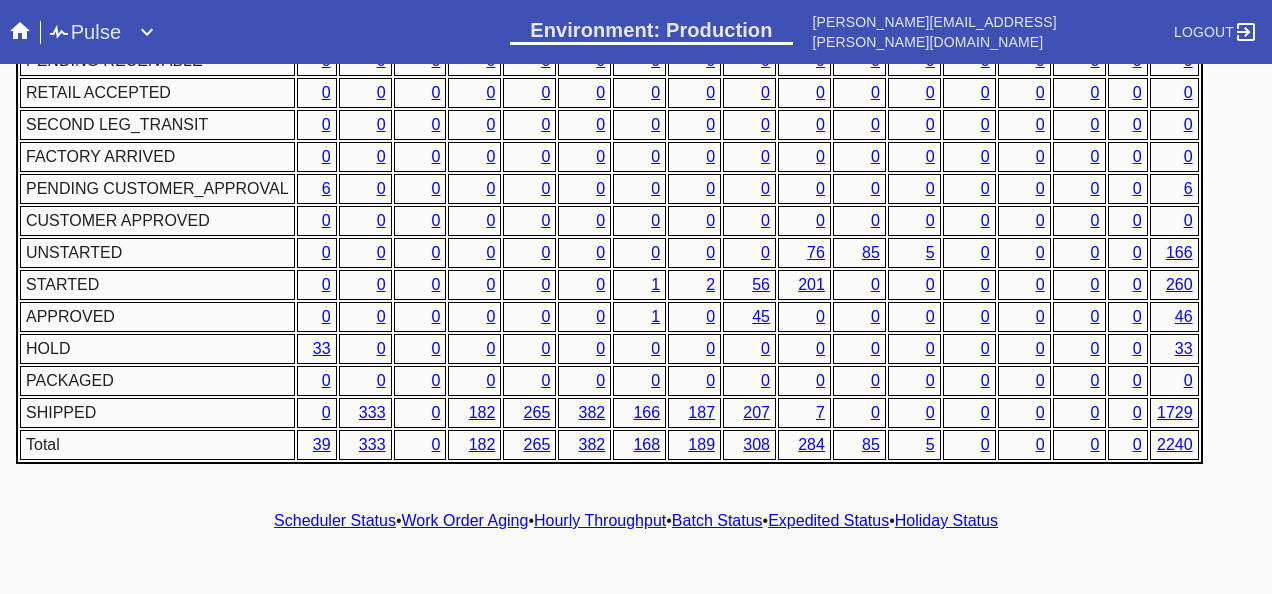 scroll, scrollTop: 1076, scrollLeft: 0, axis: vertical 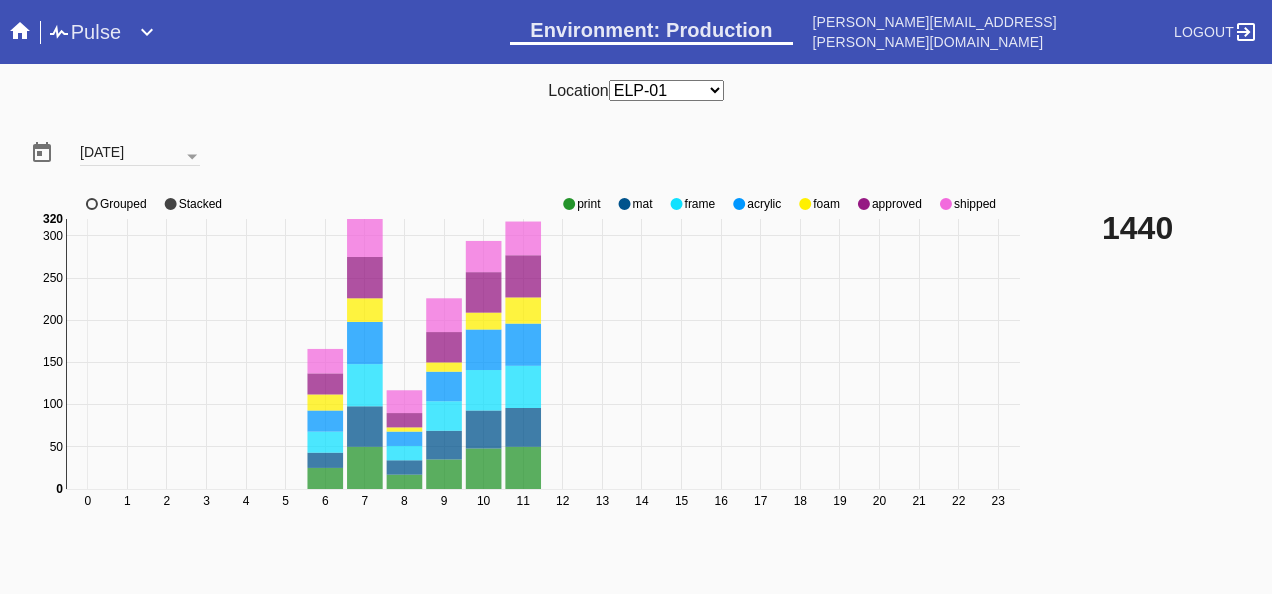 click 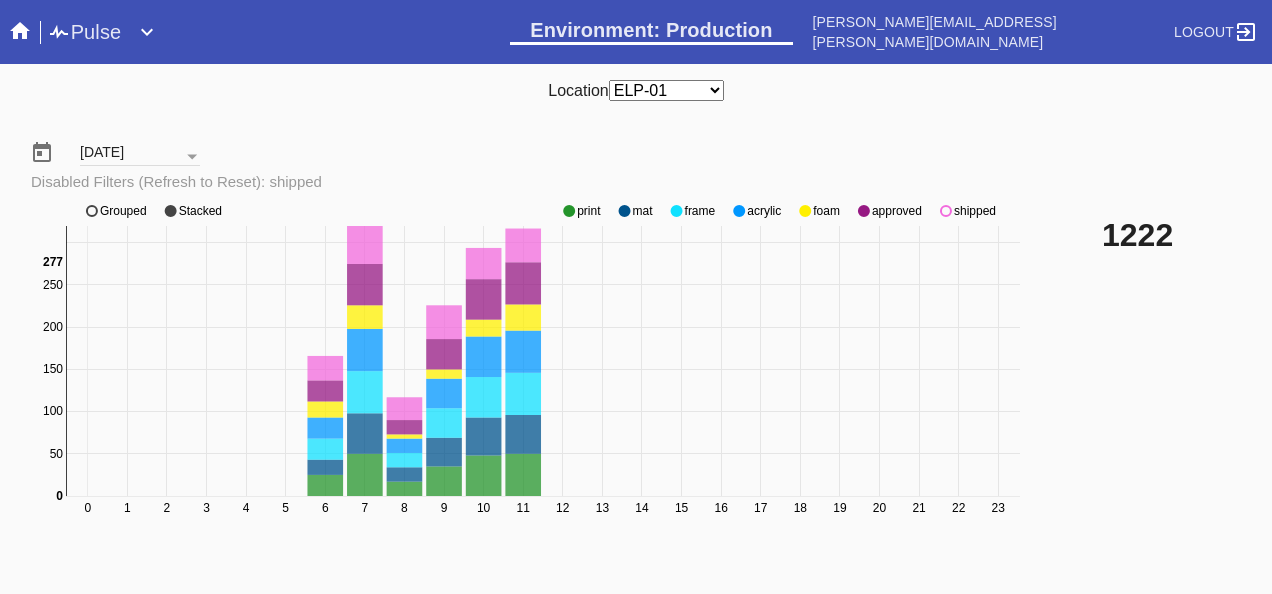 click on "0 1 2 3 4 5 6 7 8 9 10 11 12 13 14 15 16 17 18 19 20 21 22 23 0 50 100 150 200 250 300 0 277 print mat frame acrylic foam approved shipped Grouped Stacked" 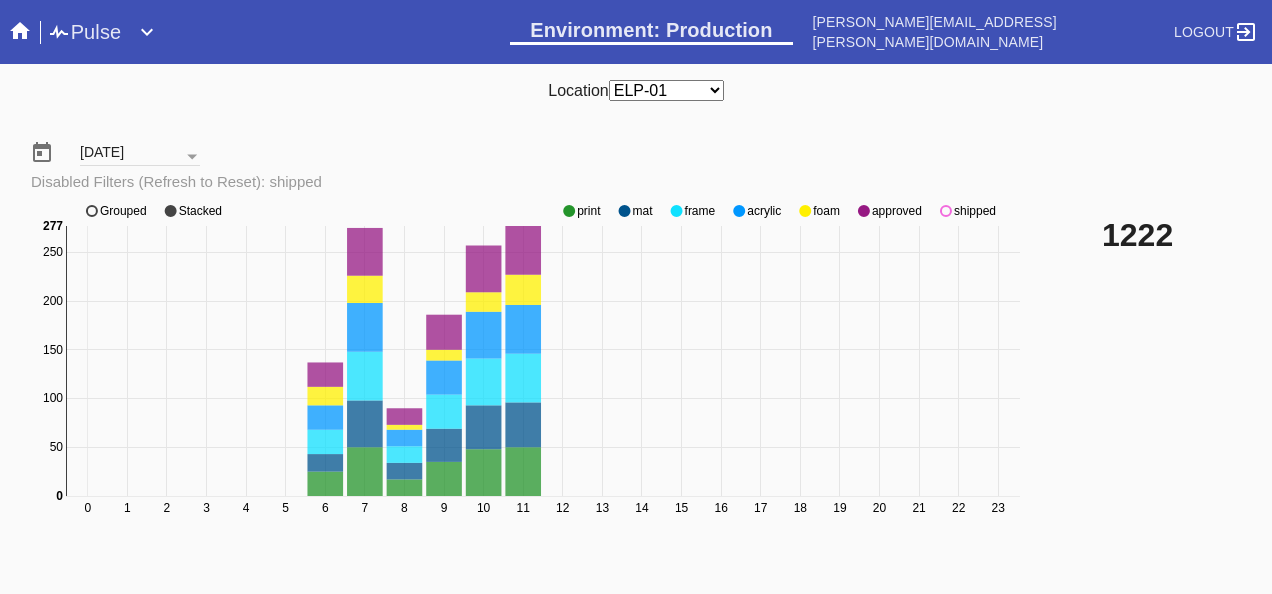 click 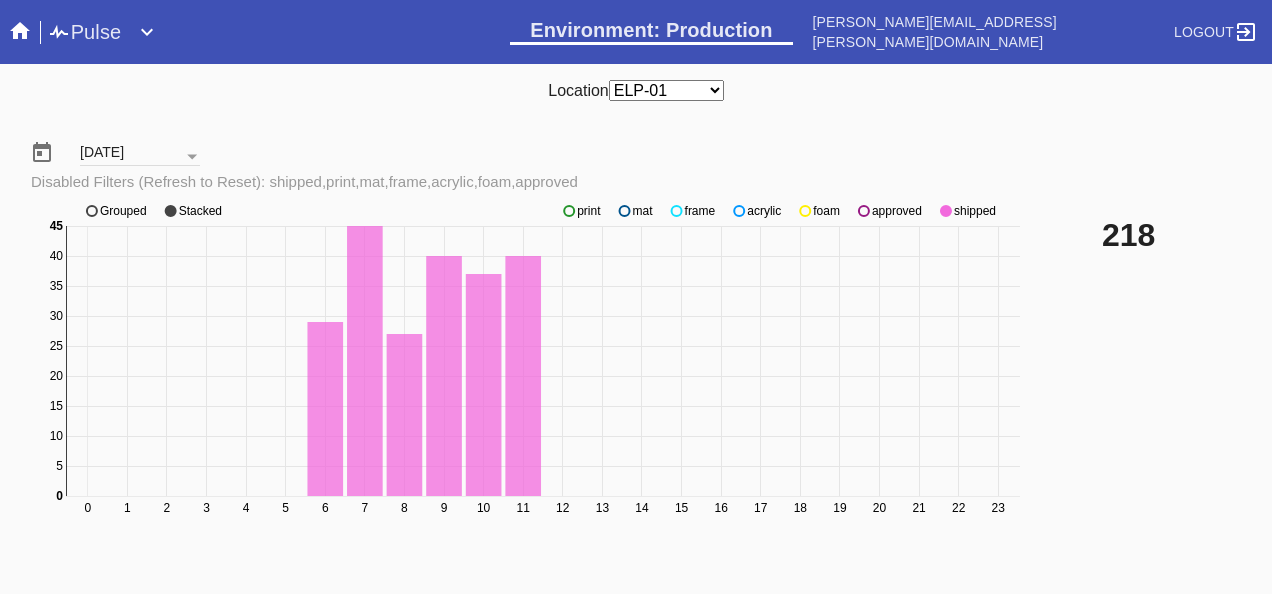 click 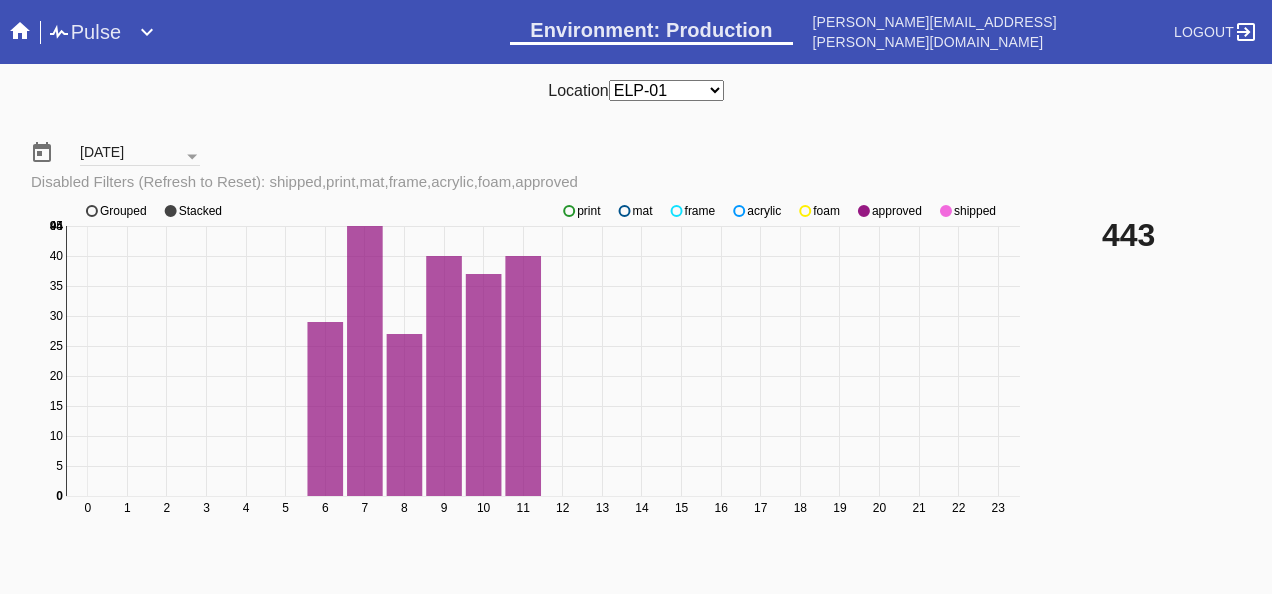 click 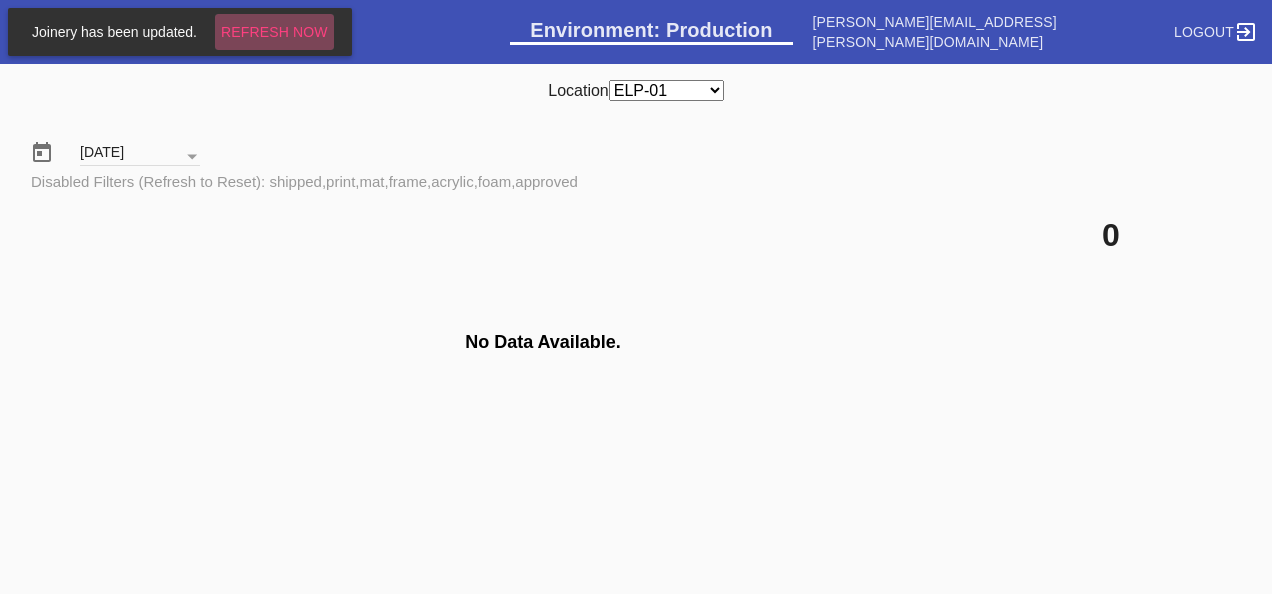 click on "Refresh Now" at bounding box center (274, 32) 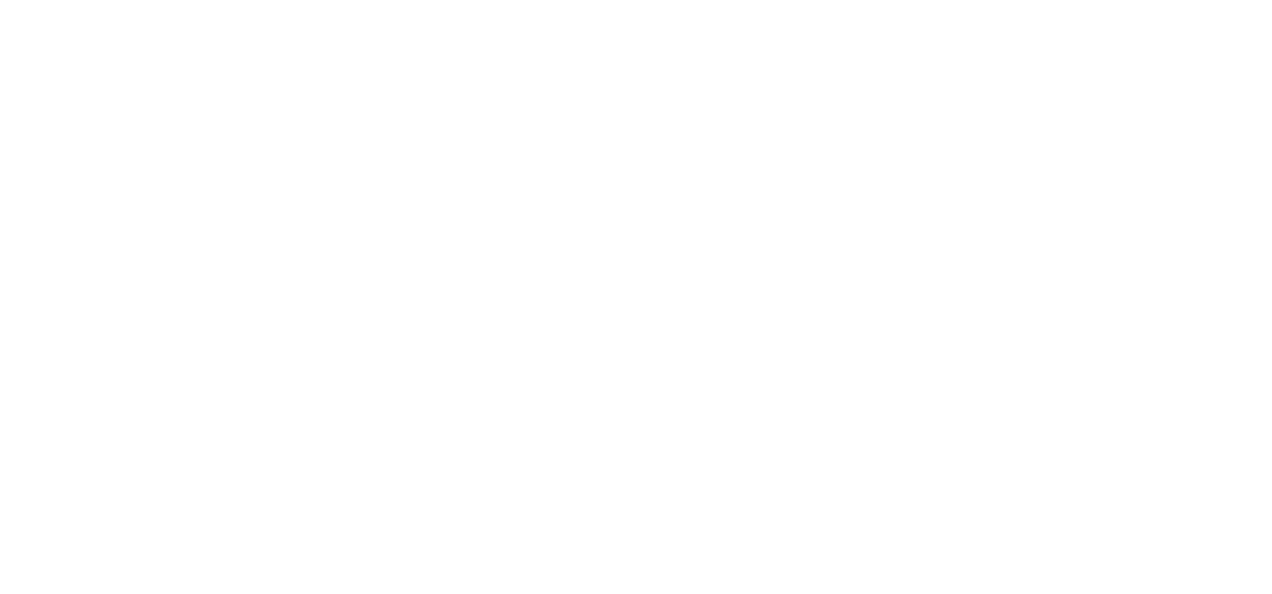 scroll, scrollTop: 0, scrollLeft: 0, axis: both 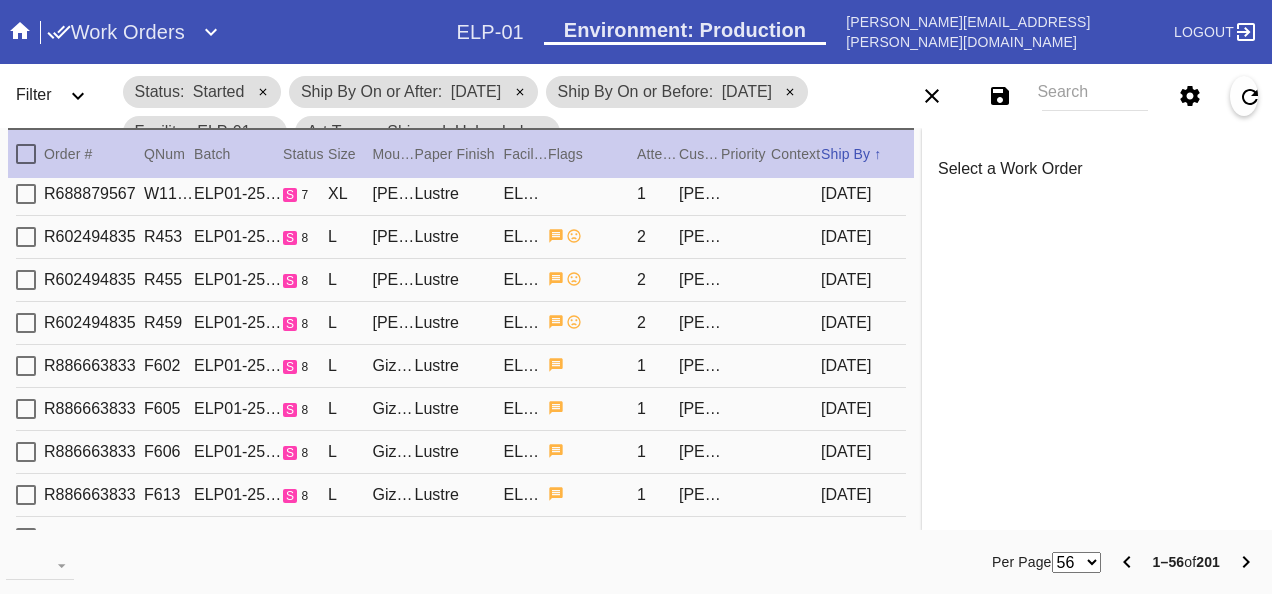 click on "R602494835 R453 ELP01-250709-011 s   8 L [PERSON_NAME] Slim / Dove White Lustre ELP-01 2 [PERSON_NAME]
[DATE]" at bounding box center [461, 237] 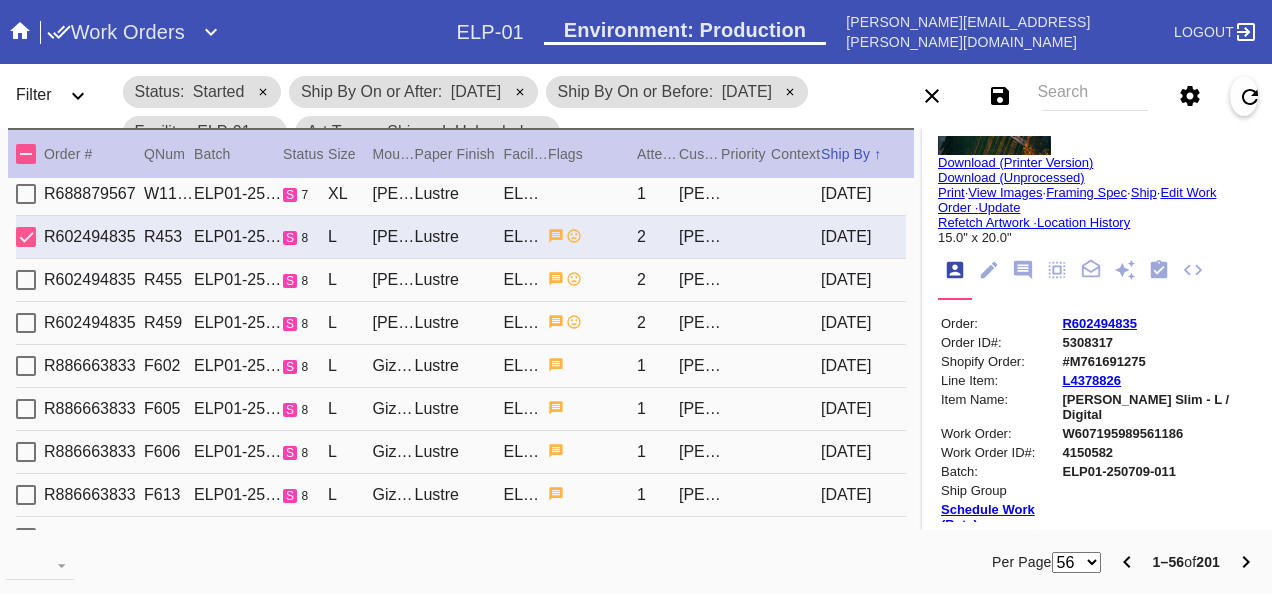 scroll, scrollTop: 100, scrollLeft: 0, axis: vertical 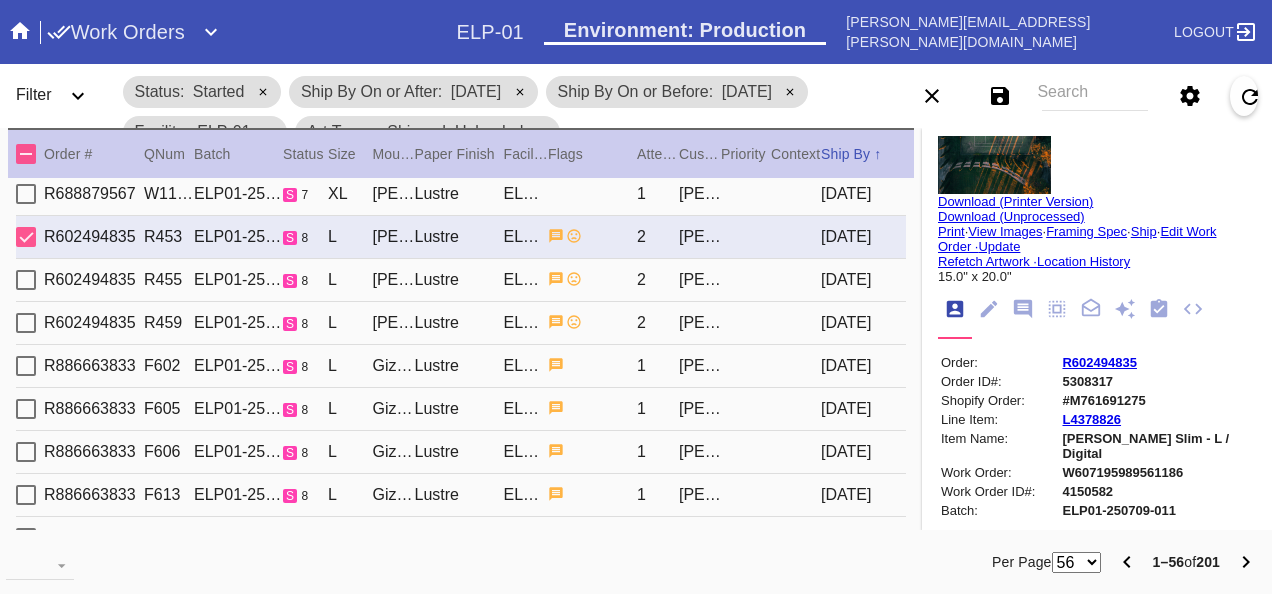 click on "R602494835" at bounding box center (1099, 362) 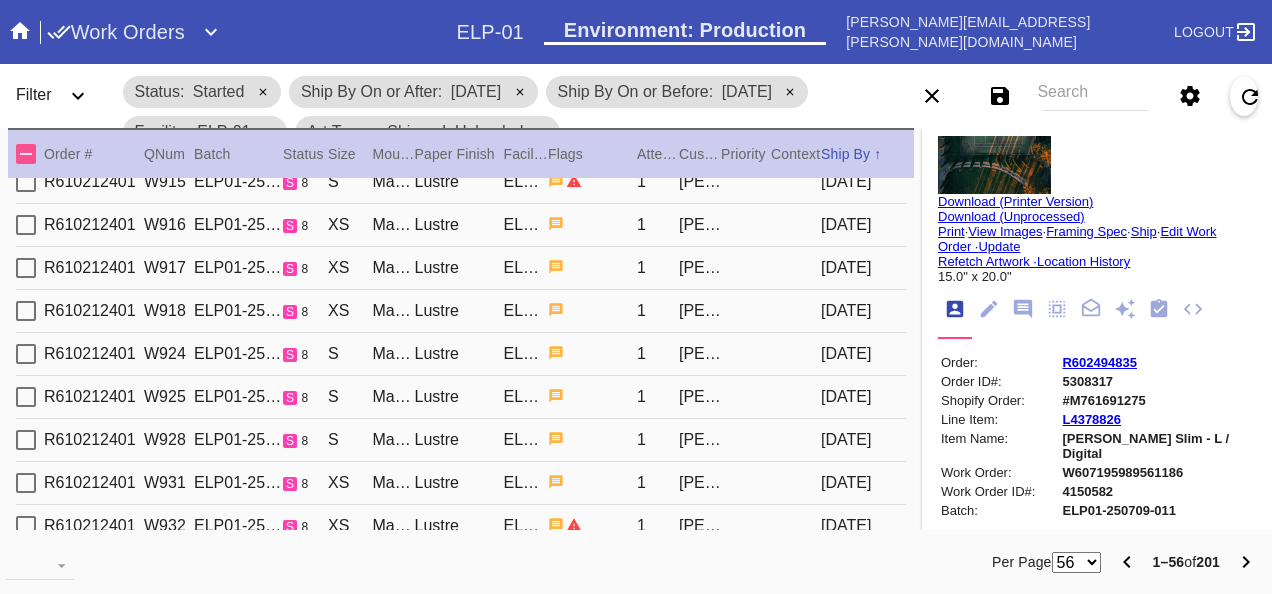 scroll, scrollTop: 2102, scrollLeft: 0, axis: vertical 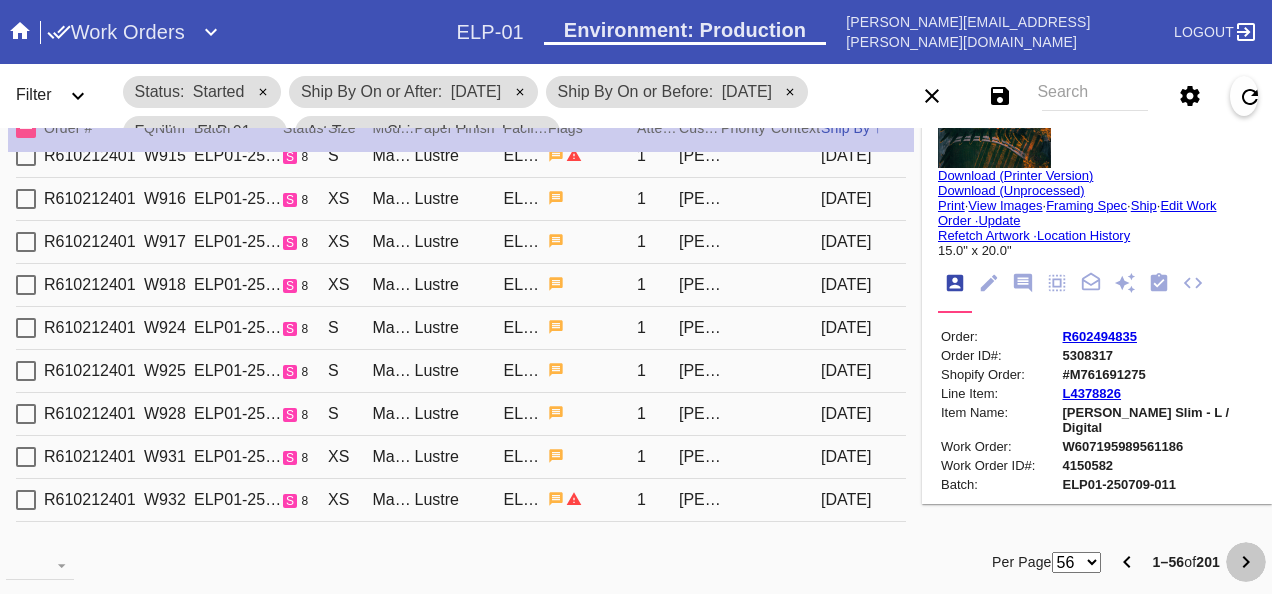 click 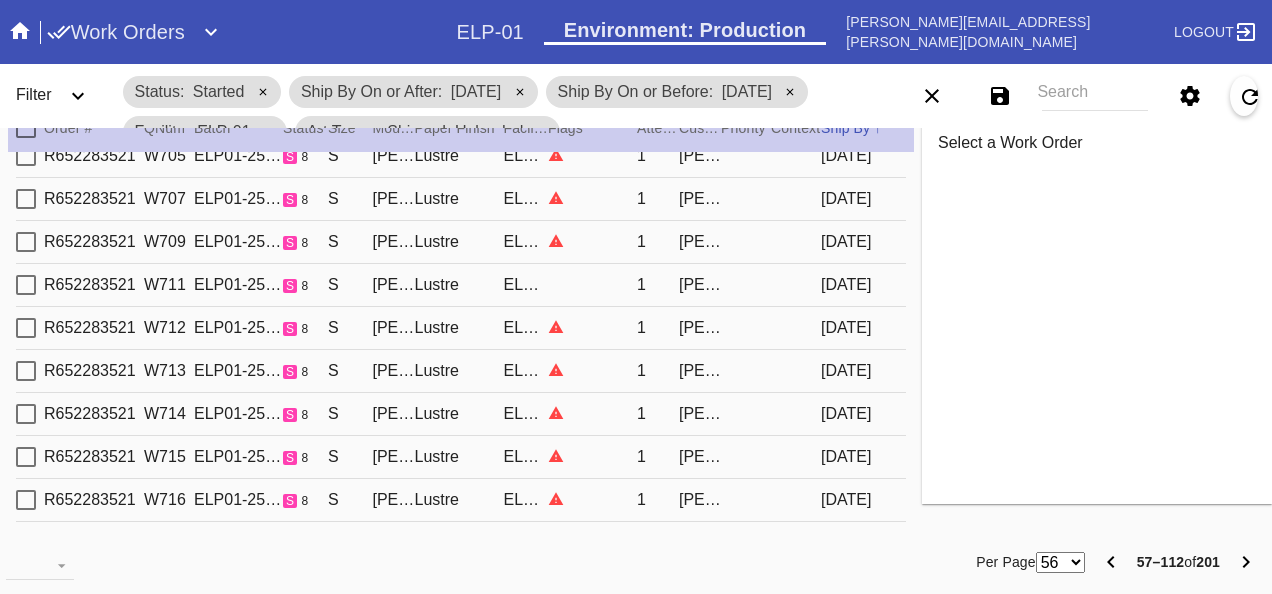 scroll, scrollTop: 0, scrollLeft: 0, axis: both 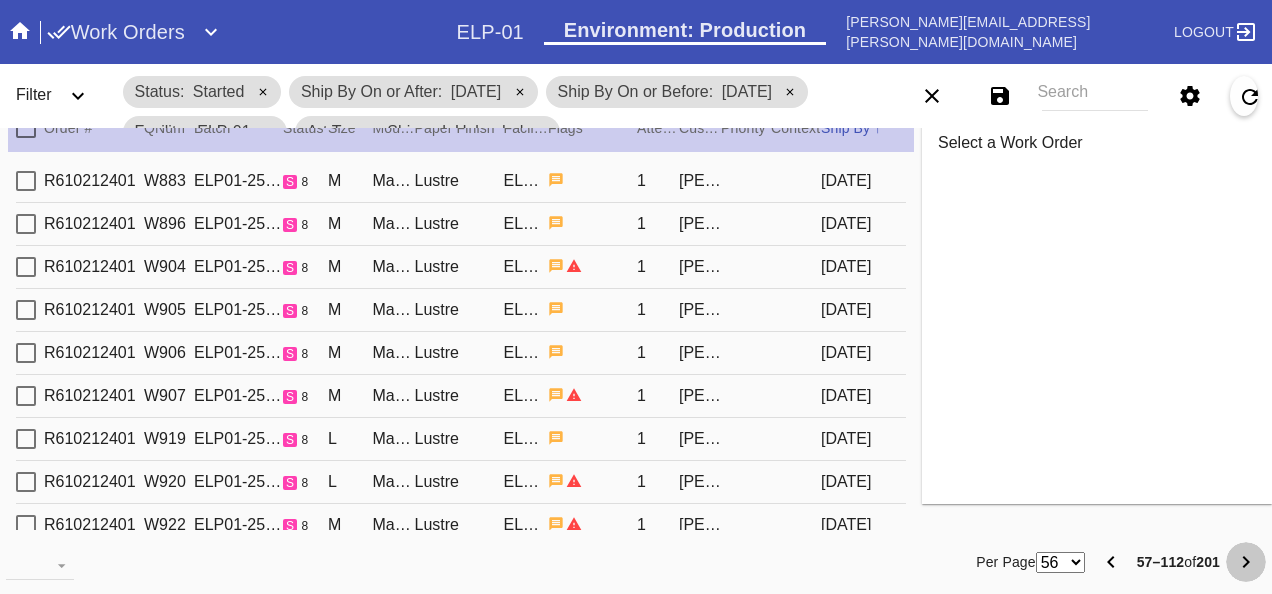 click 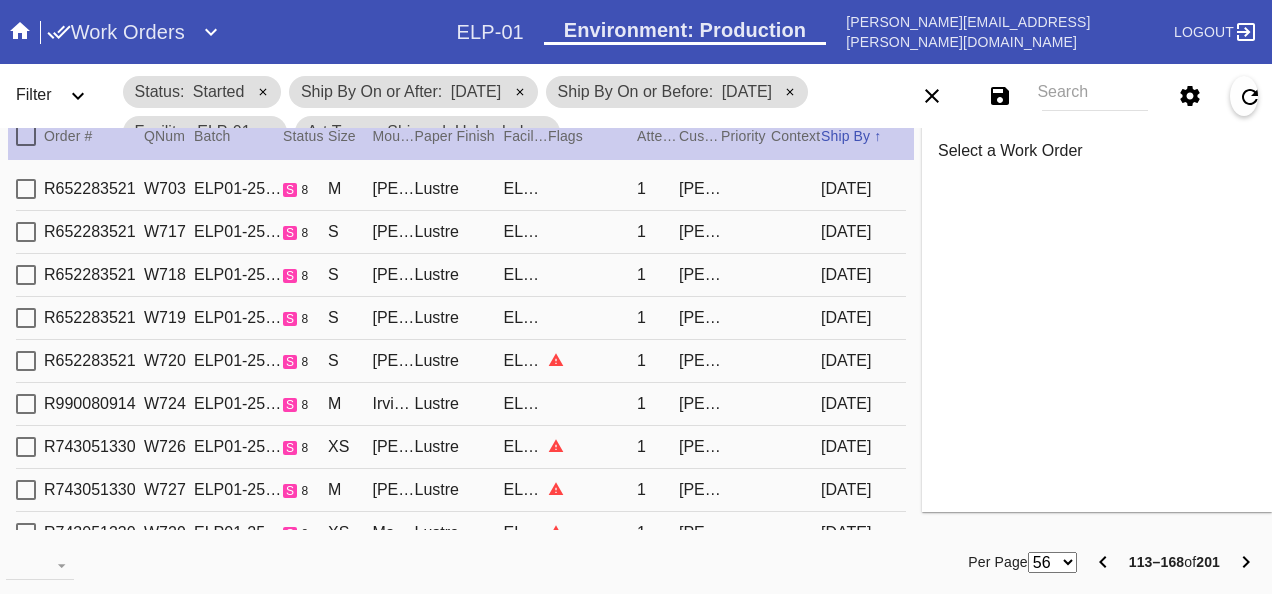 scroll, scrollTop: 26, scrollLeft: 0, axis: vertical 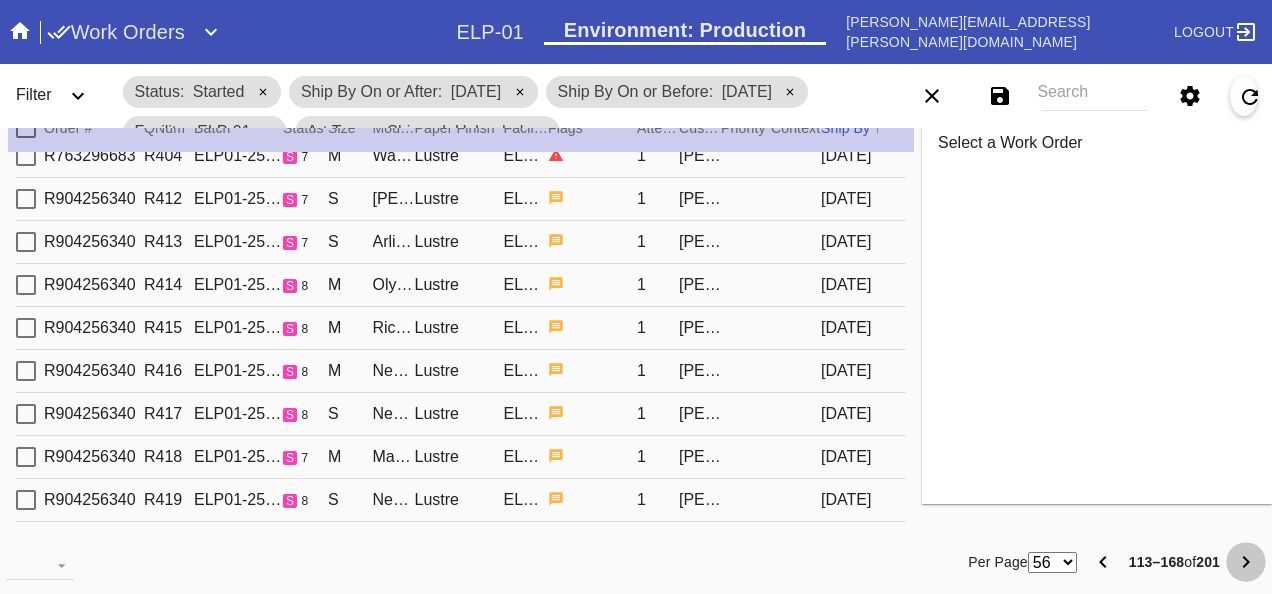 click 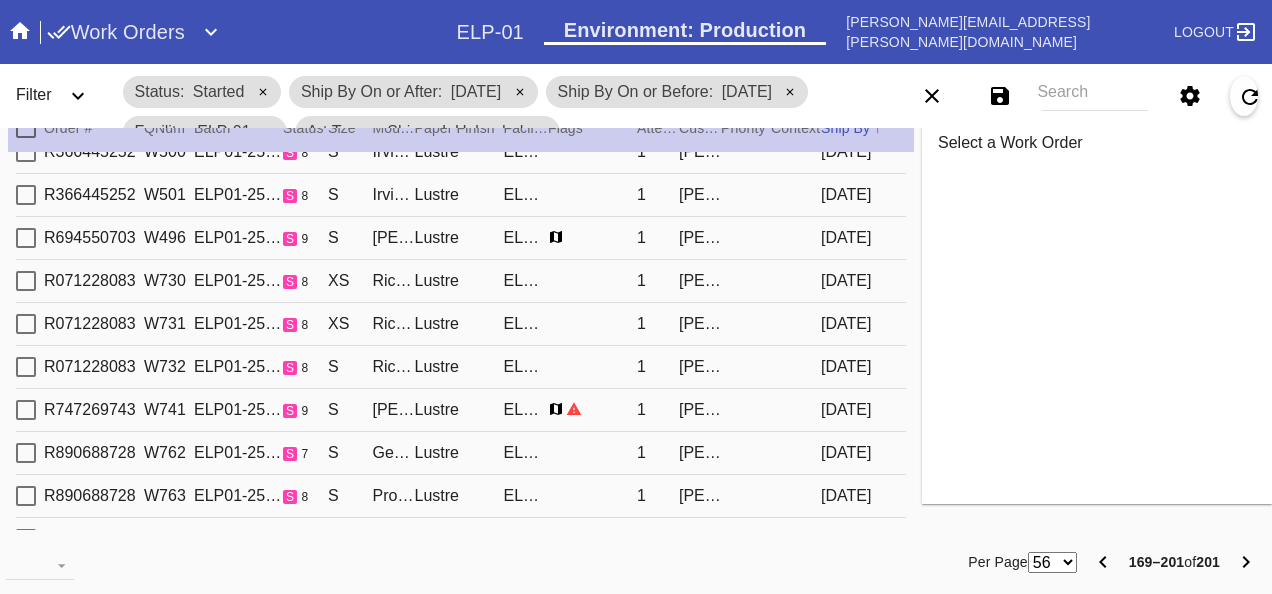 scroll, scrollTop: 1090, scrollLeft: 0, axis: vertical 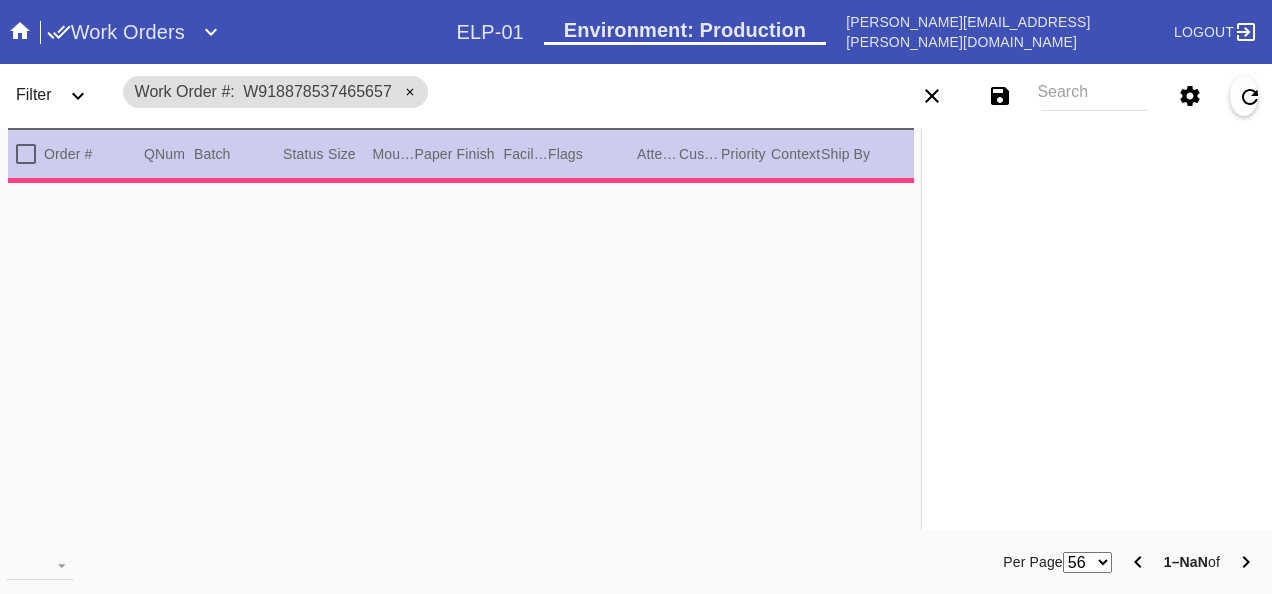 type on "***" 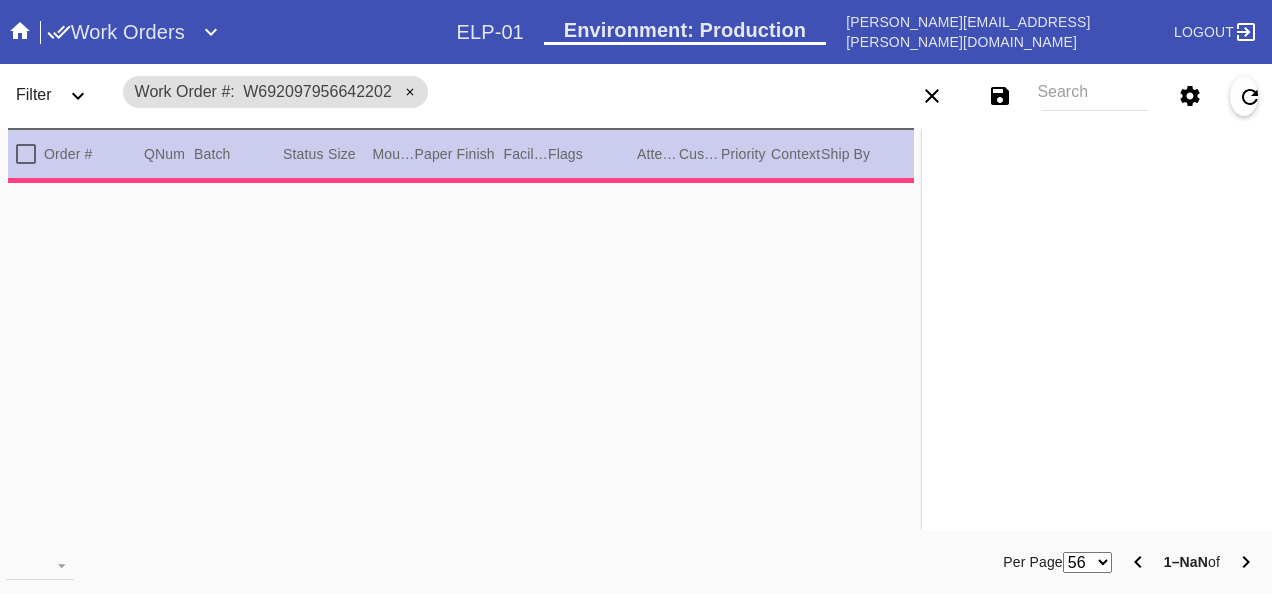 scroll, scrollTop: 0, scrollLeft: 0, axis: both 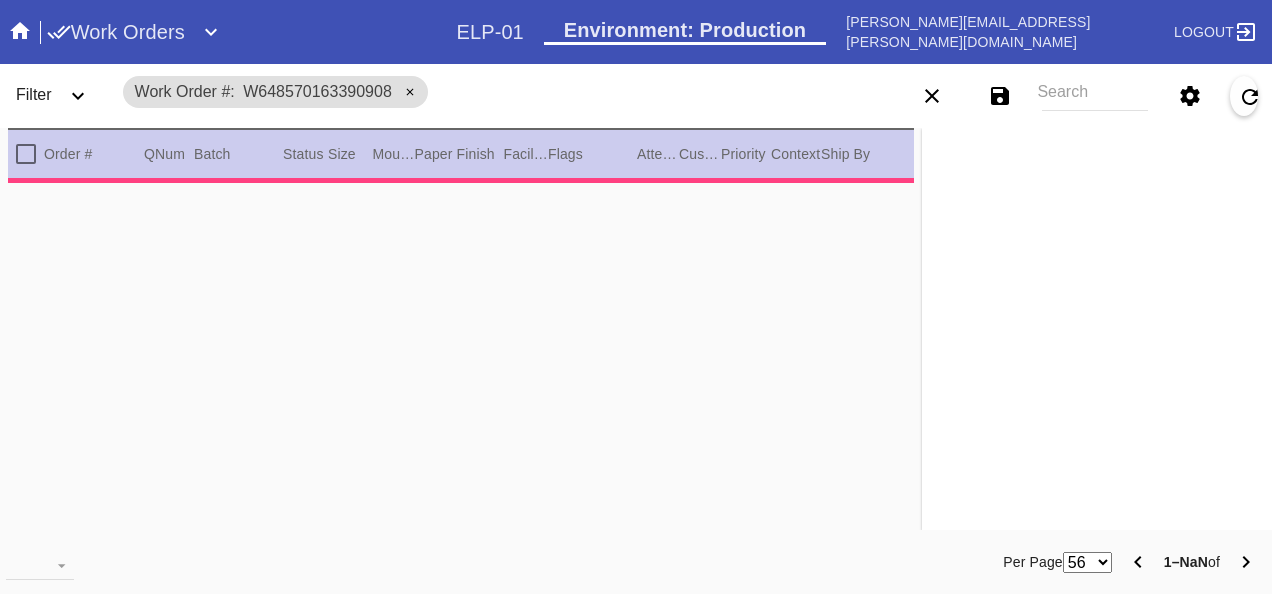 type on "***" 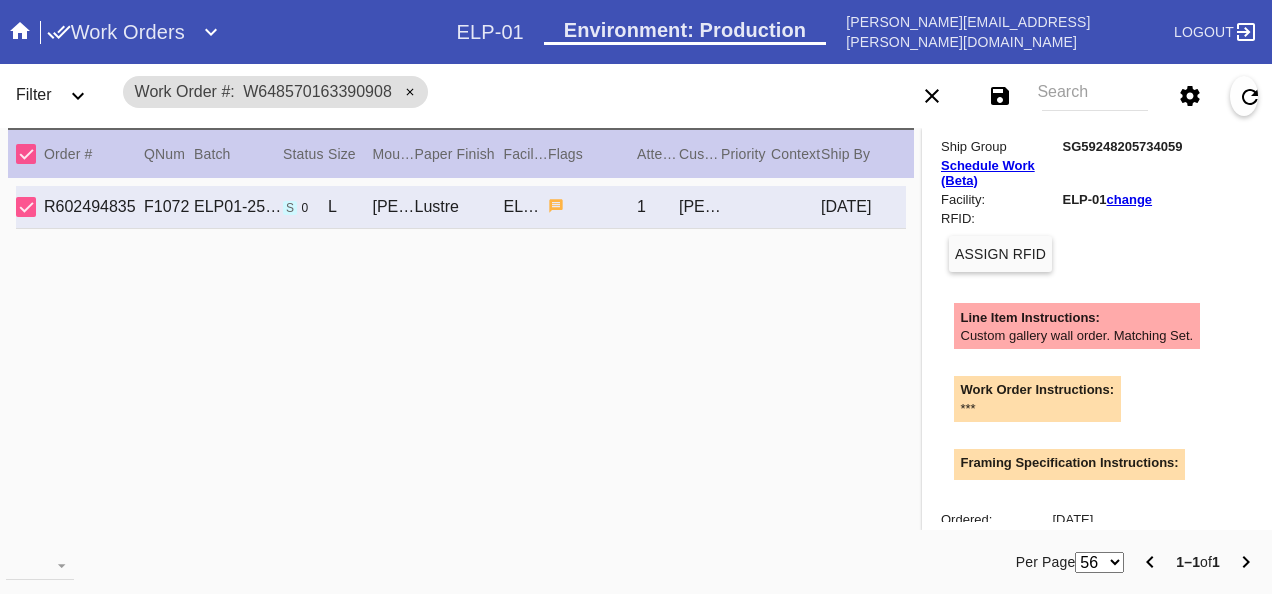 scroll, scrollTop: 500, scrollLeft: 0, axis: vertical 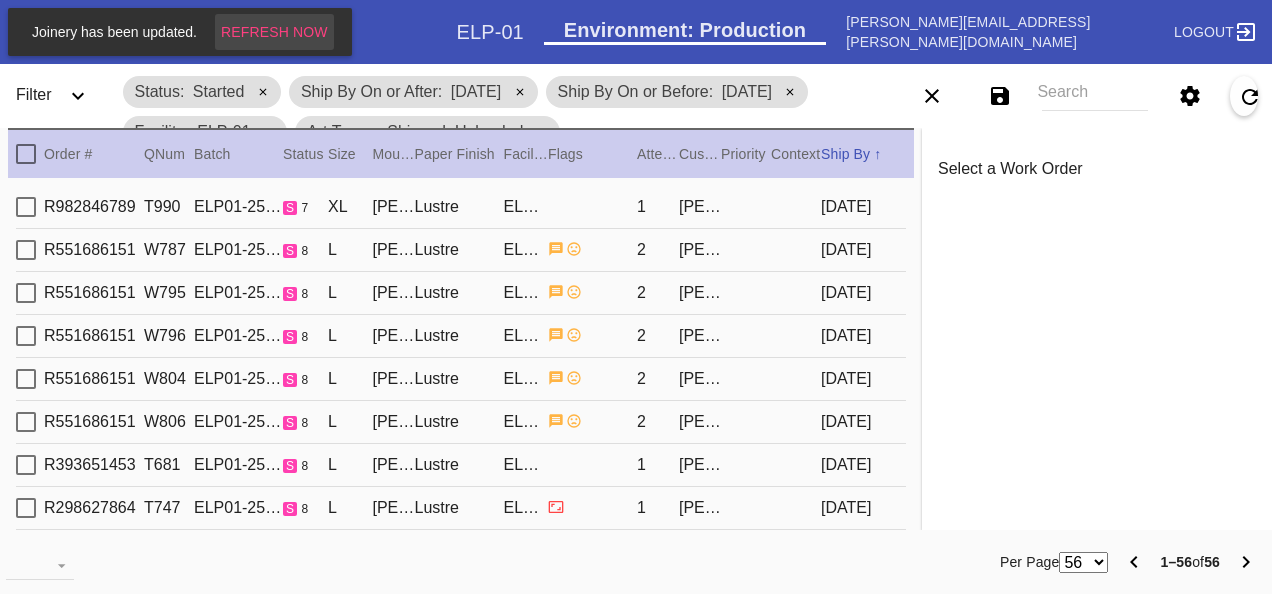 click on "Refresh Now" at bounding box center [274, 32] 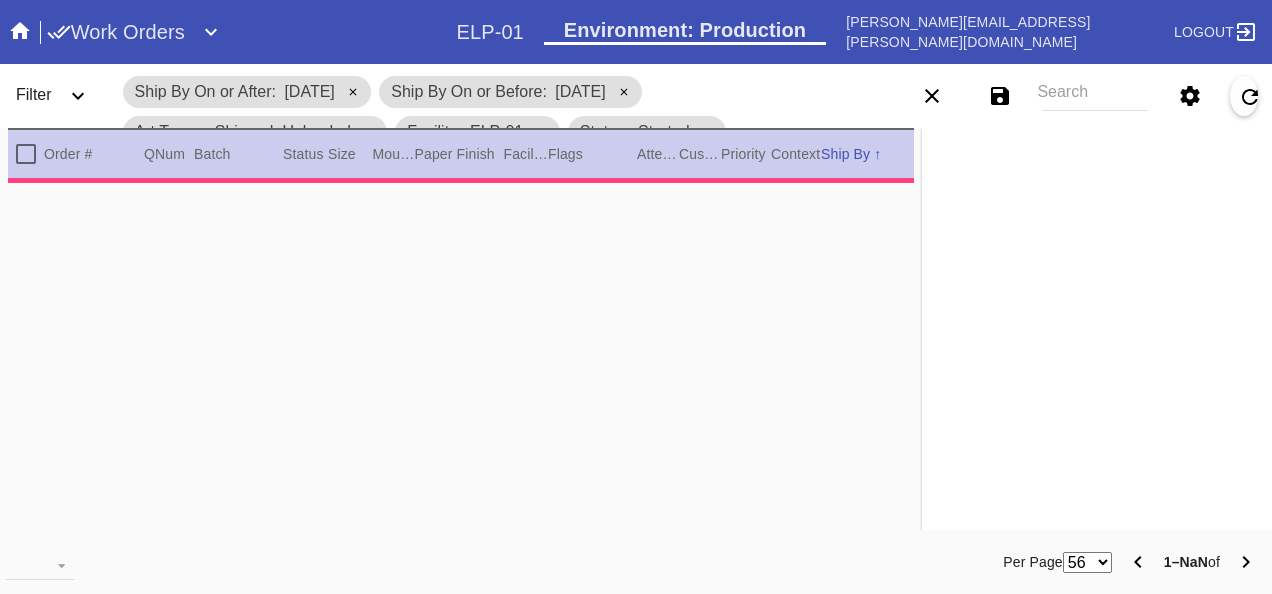 scroll, scrollTop: 0, scrollLeft: 0, axis: both 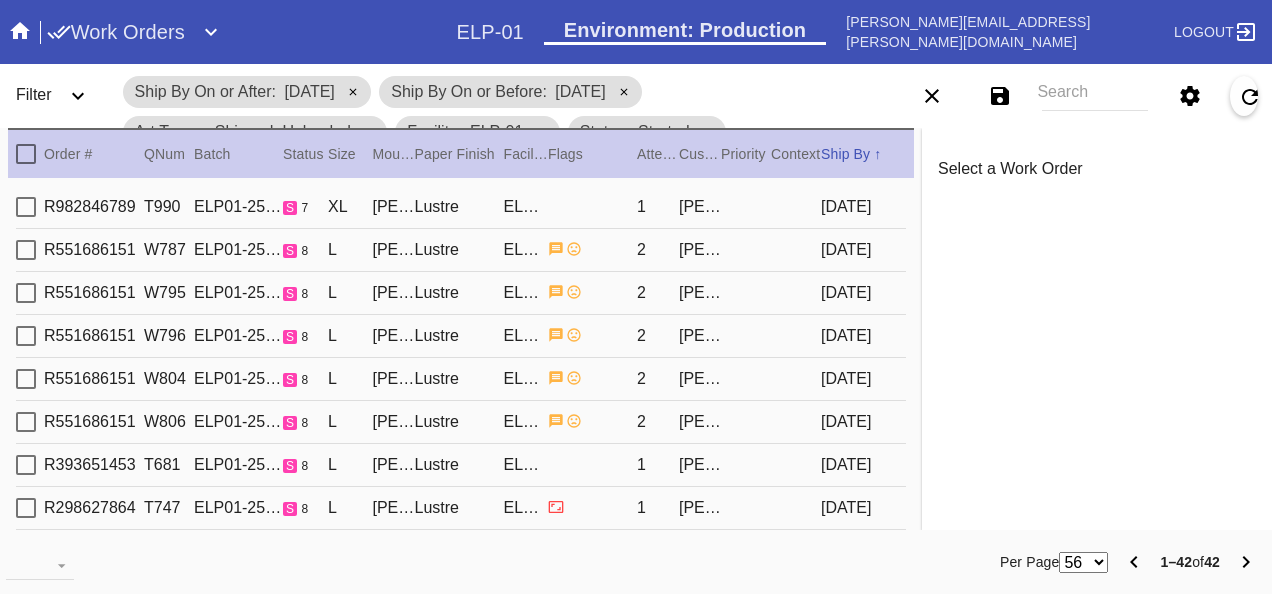 click on "R551686151 W787 ELP01-250709-011 s   8 L Mercer Slim / Dove White Lustre ELP-01 2 DAVID HARLOW
2025-07-10" at bounding box center [461, 250] 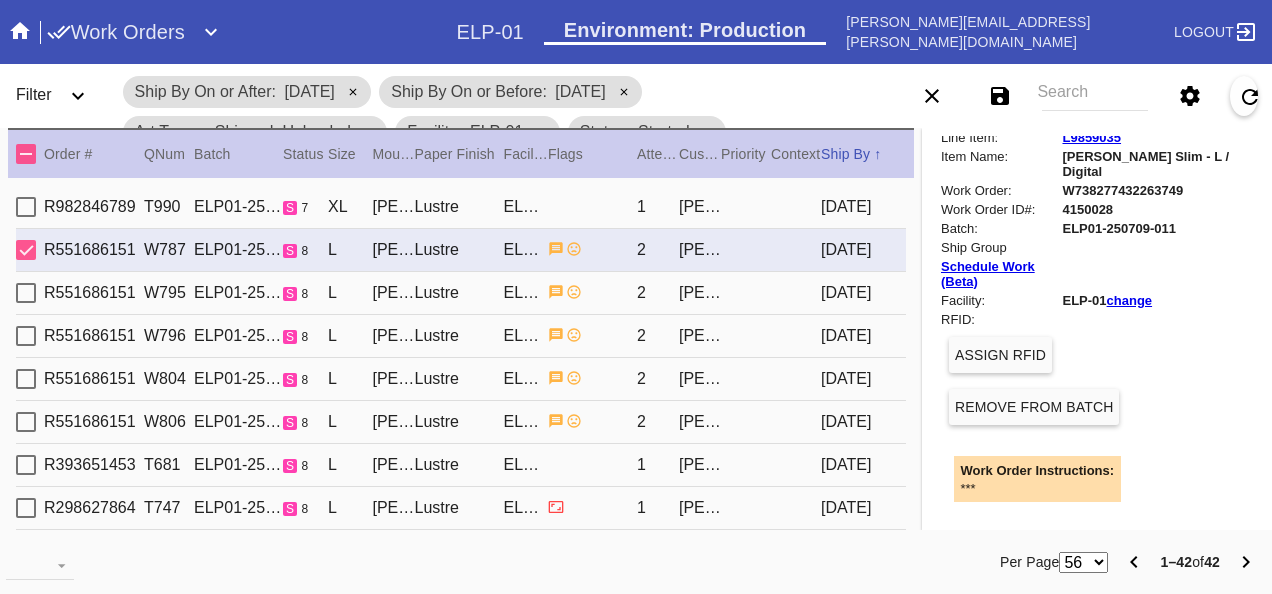 scroll, scrollTop: 200, scrollLeft: 0, axis: vertical 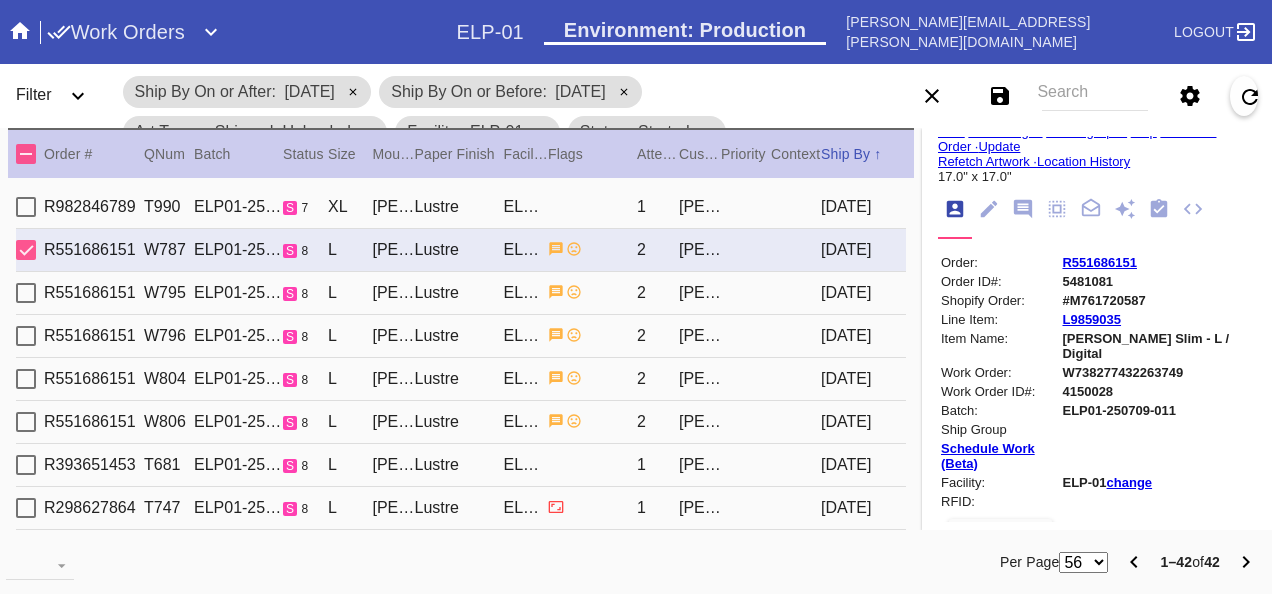 click on "R551686151" at bounding box center (1099, 262) 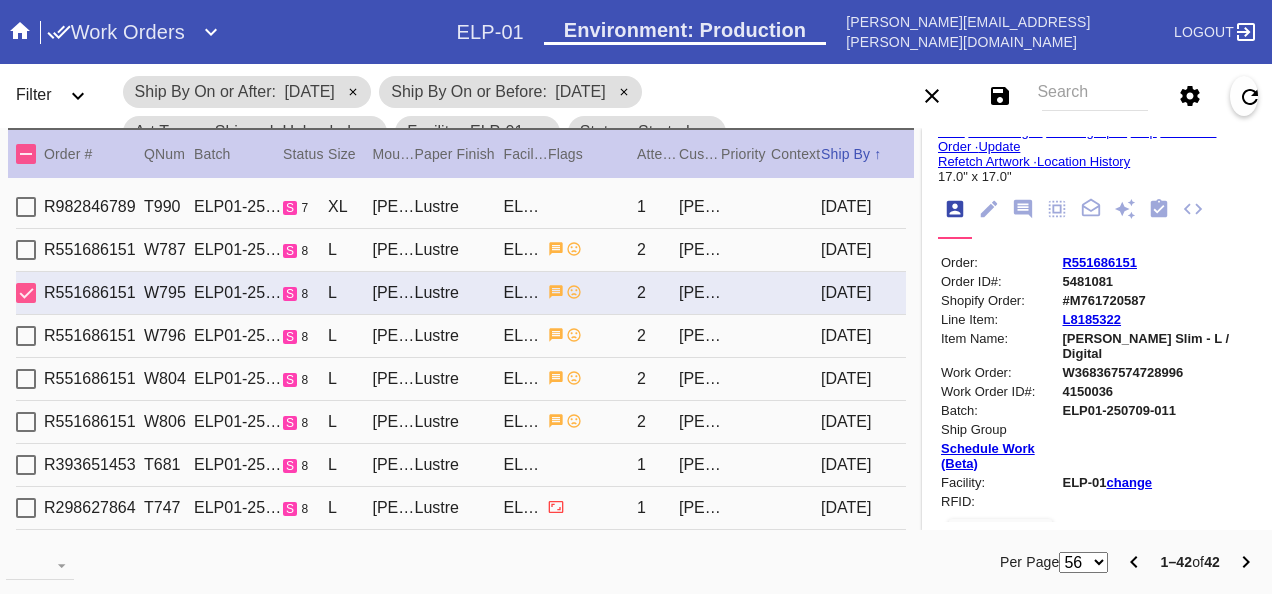 click at bounding box center [592, 335] 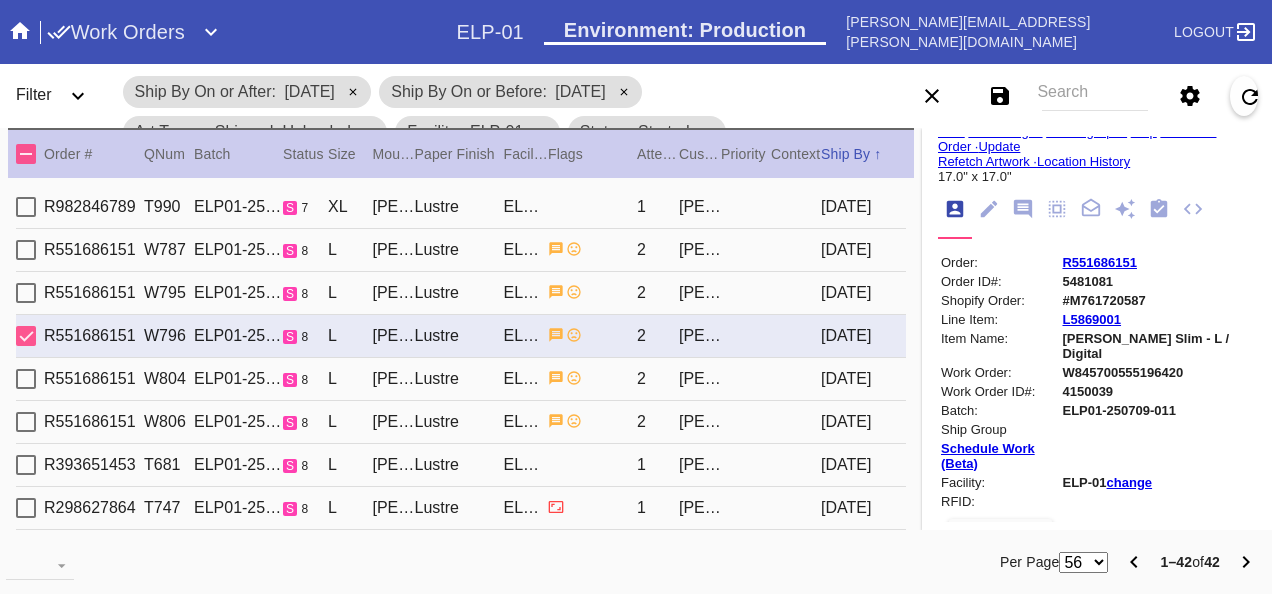click on "R551686151" at bounding box center [1099, 262] 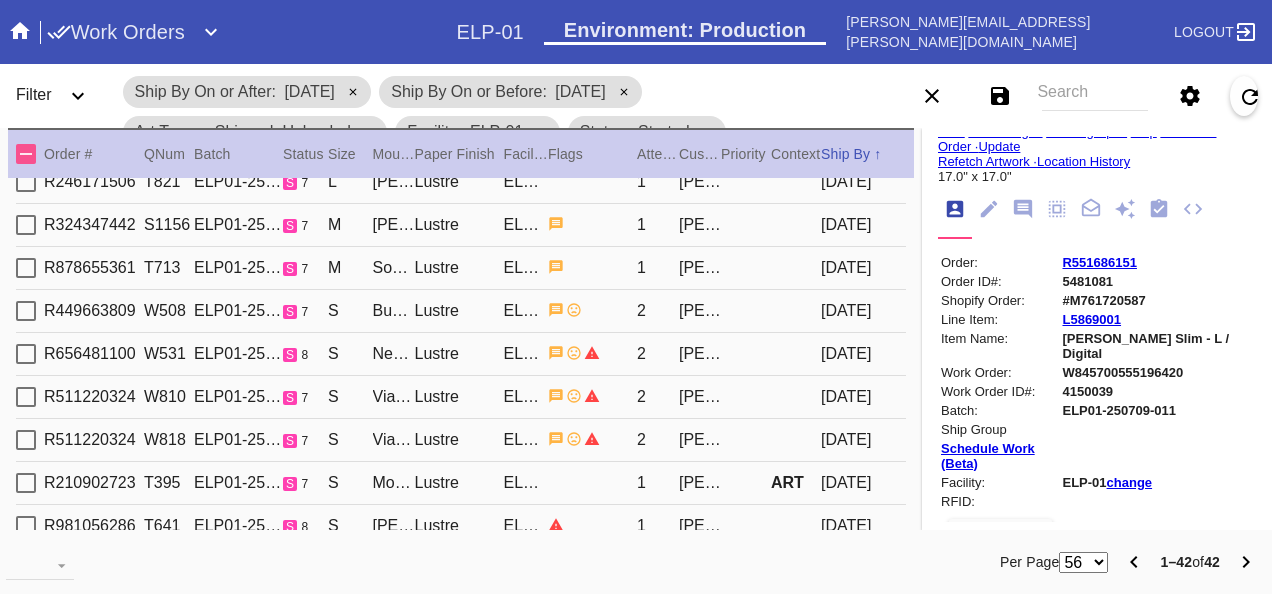 scroll, scrollTop: 400, scrollLeft: 0, axis: vertical 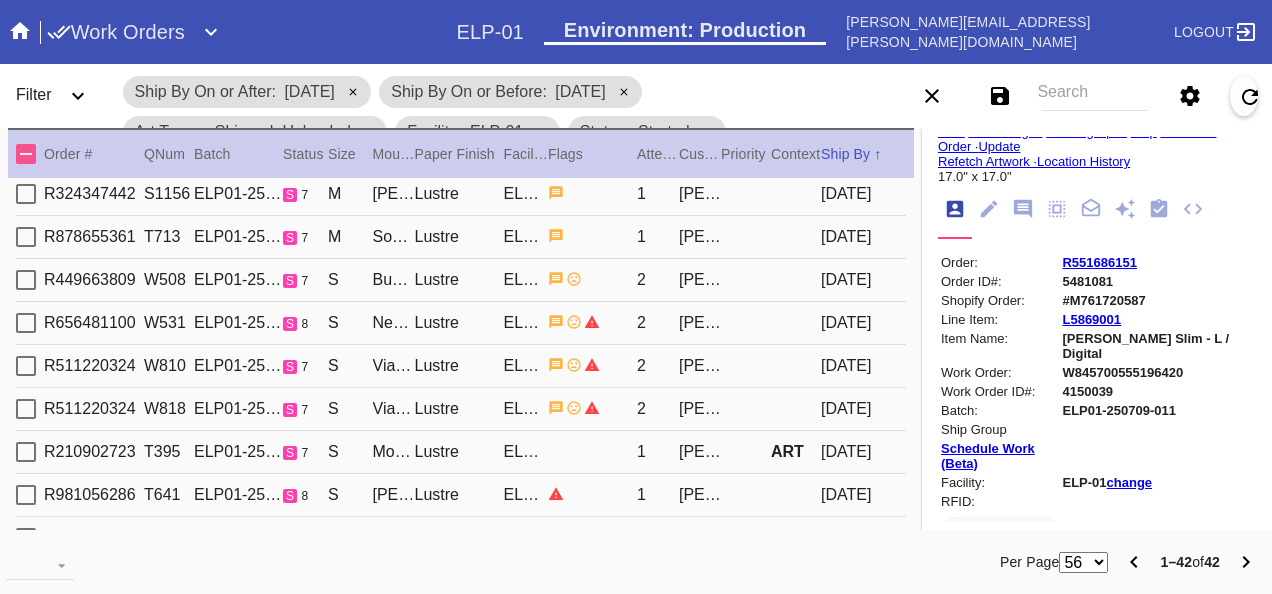 click at bounding box center (592, 279) 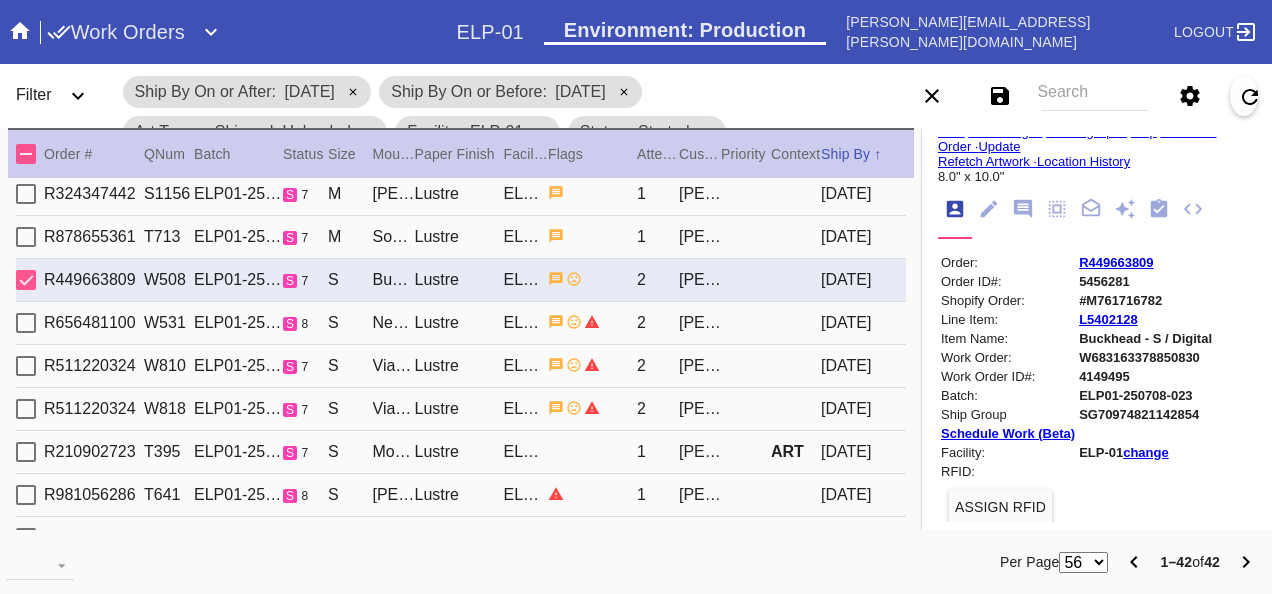 click on "R449663809" at bounding box center (1116, 262) 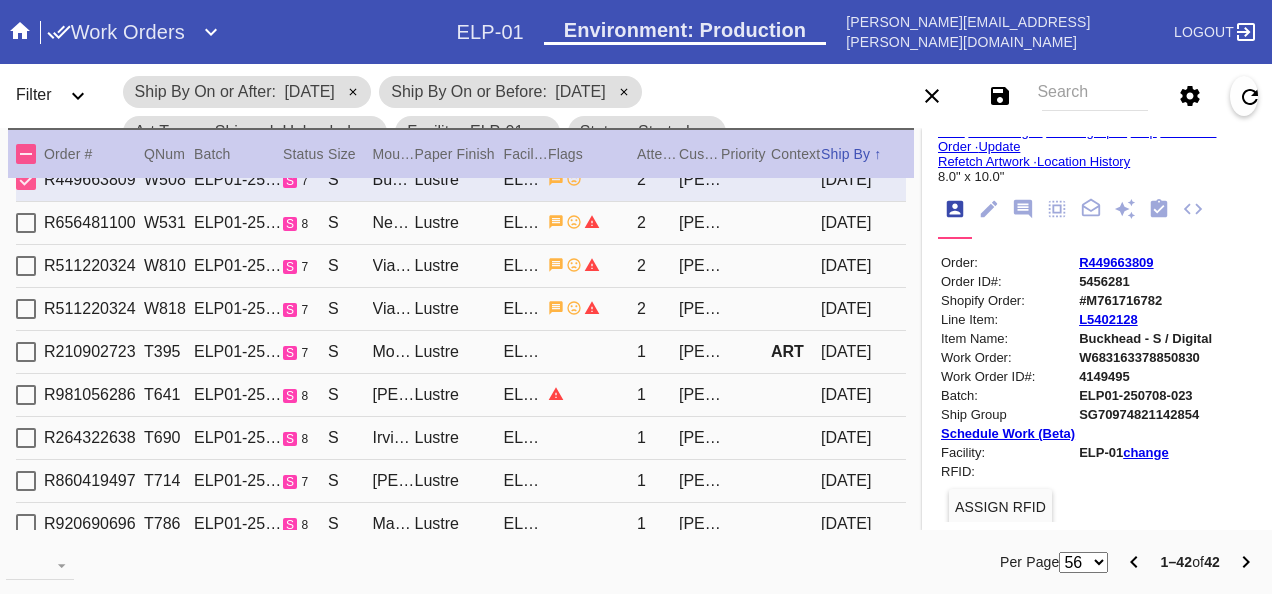 scroll, scrollTop: 400, scrollLeft: 0, axis: vertical 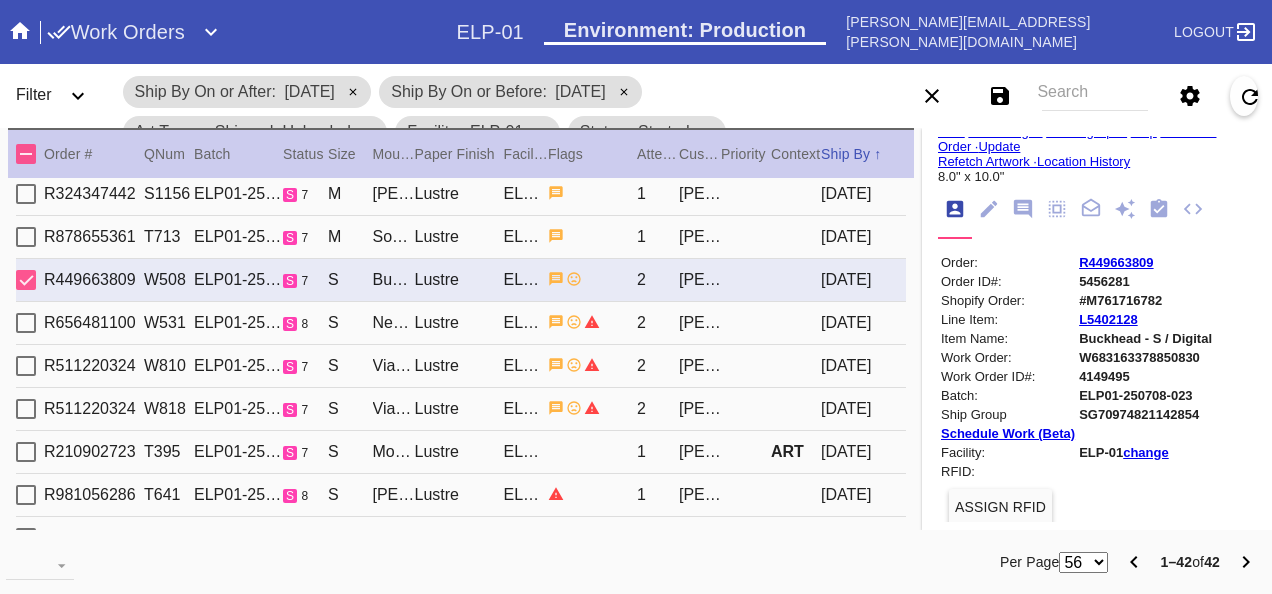 click at bounding box center (592, 365) 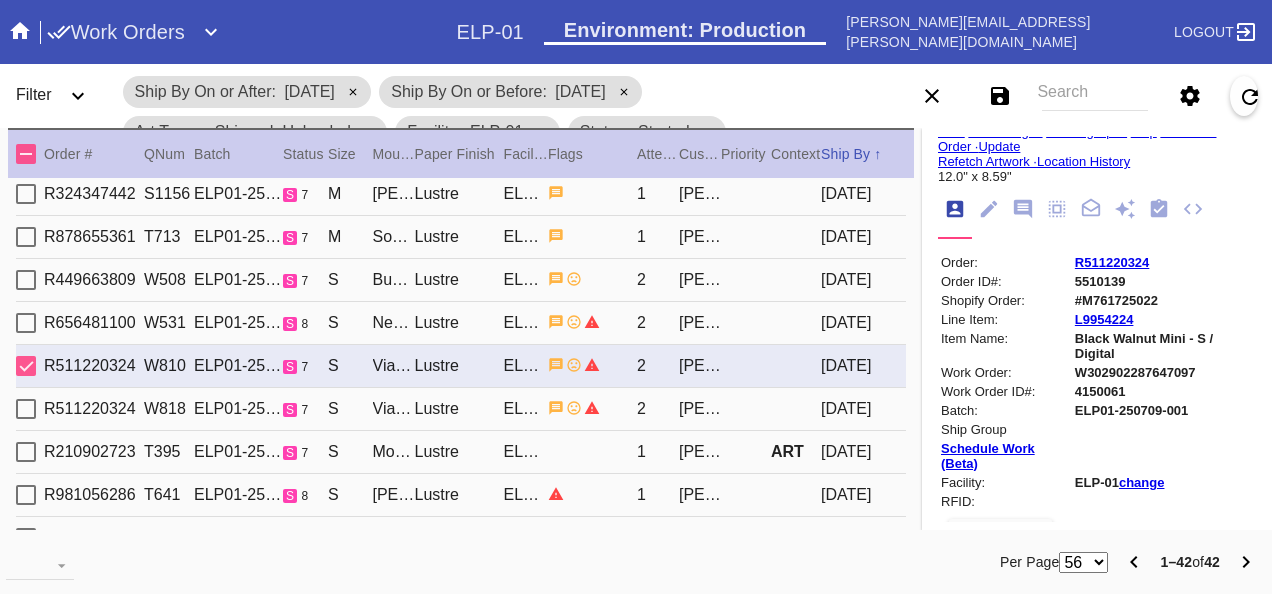 click at bounding box center [592, 322] 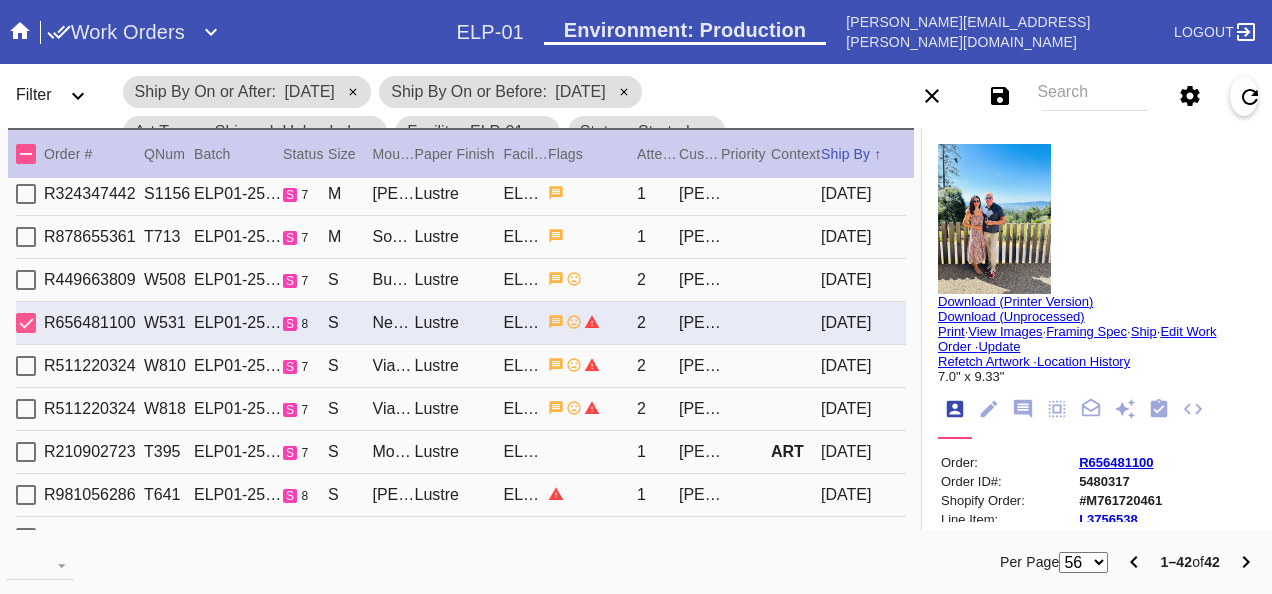 scroll, scrollTop: 0, scrollLeft: 0, axis: both 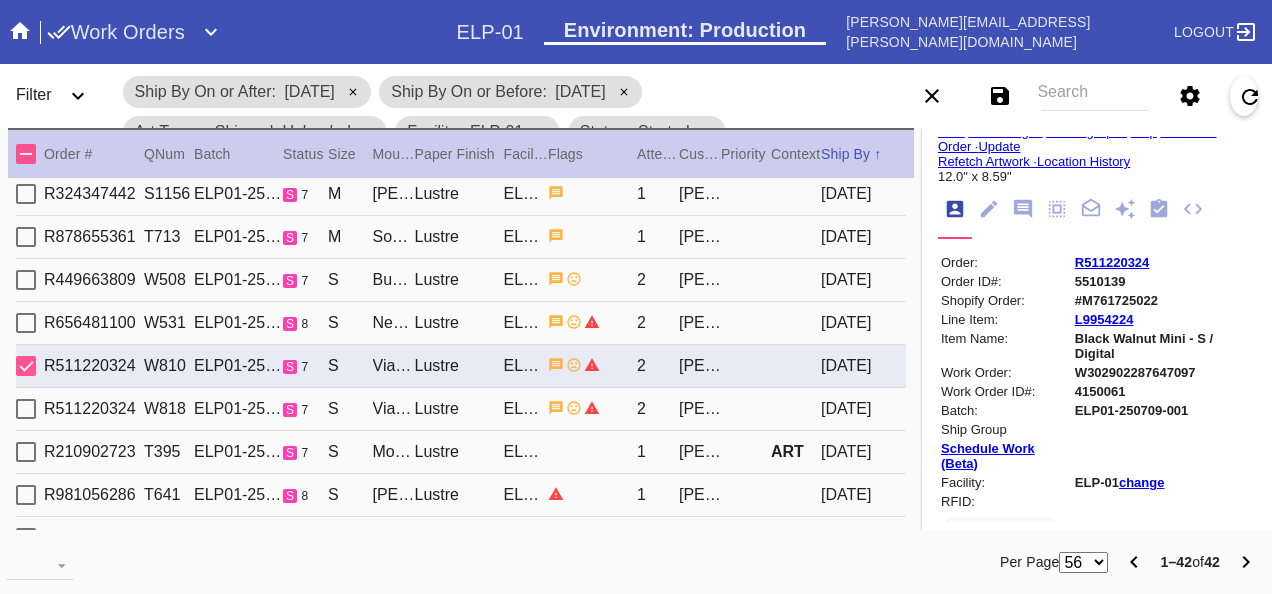 click on "R511220324" at bounding box center [1112, 262] 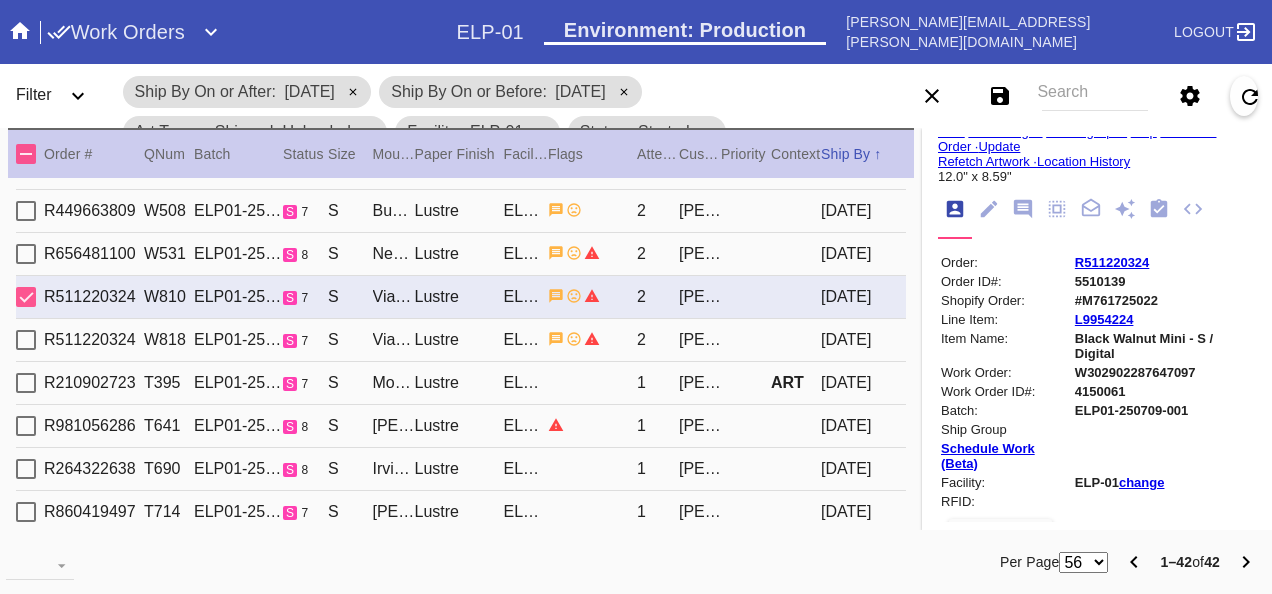 scroll, scrollTop: 500, scrollLeft: 0, axis: vertical 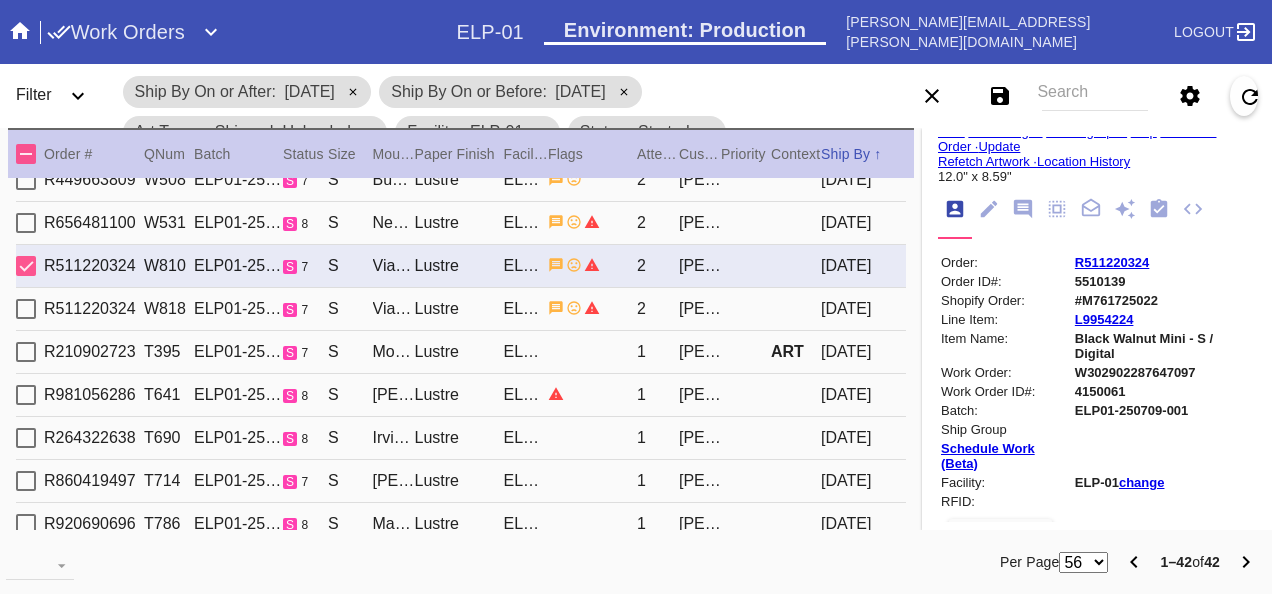 click on "2" at bounding box center [658, 309] 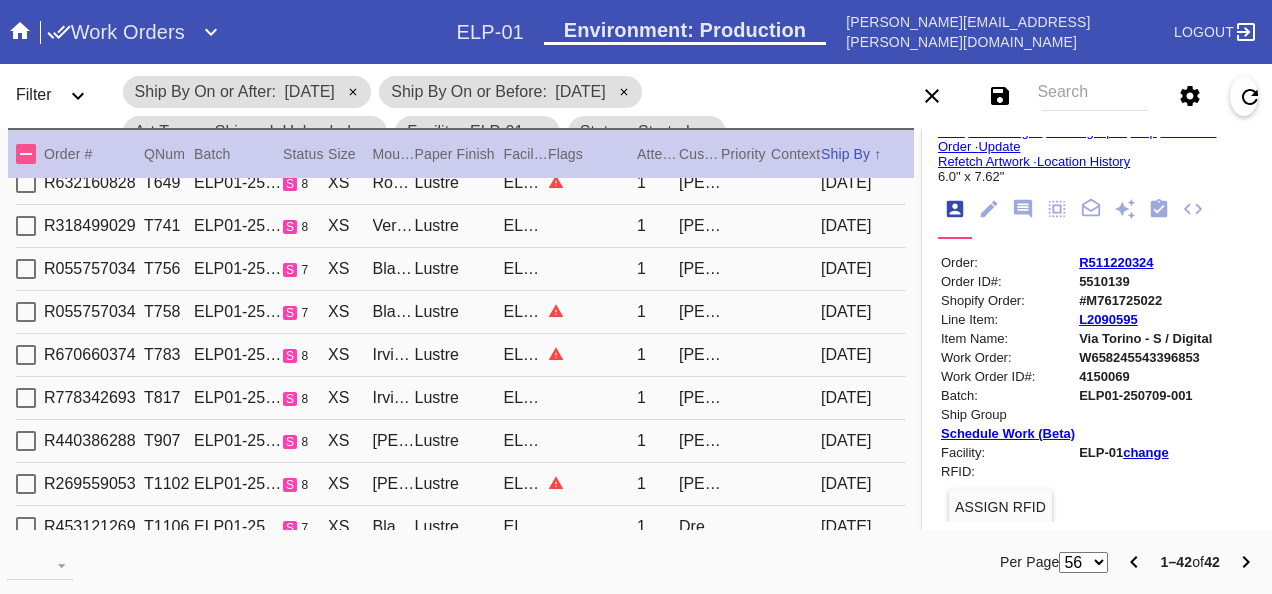 scroll, scrollTop: 1486, scrollLeft: 0, axis: vertical 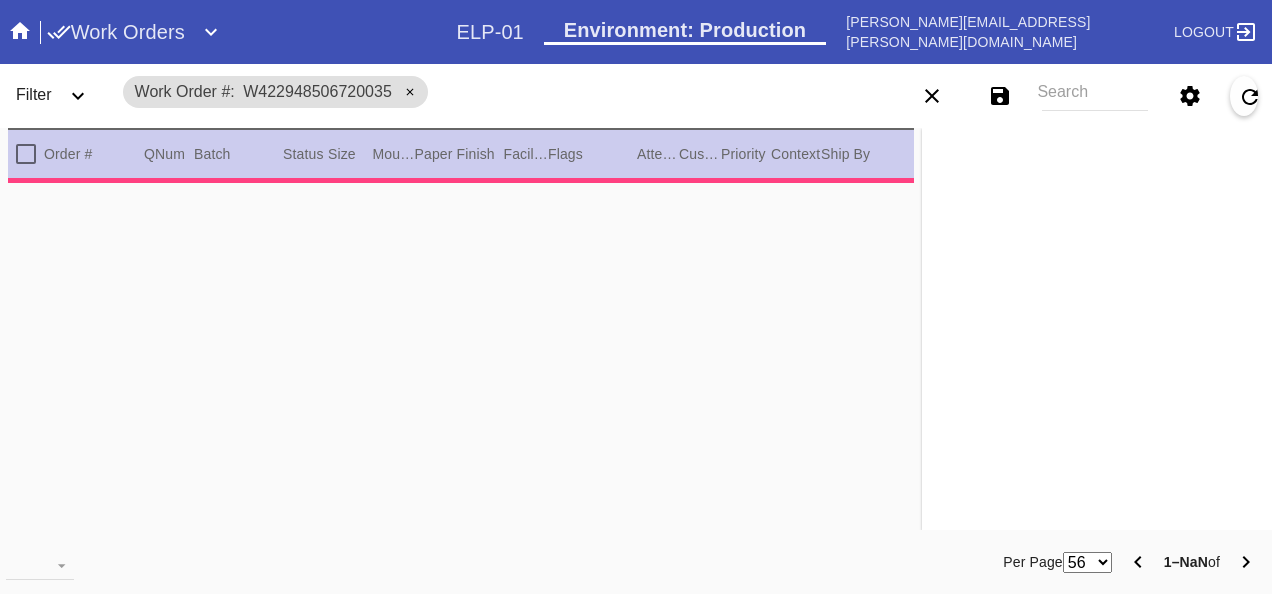 type on "3.0" 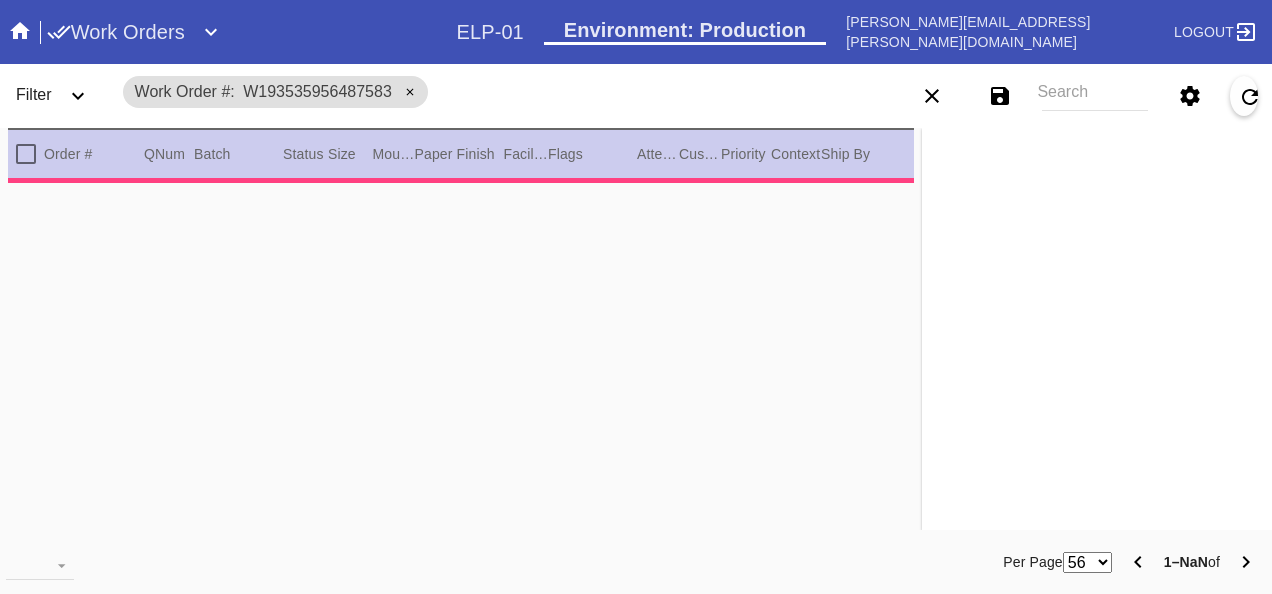 scroll, scrollTop: 0, scrollLeft: 0, axis: both 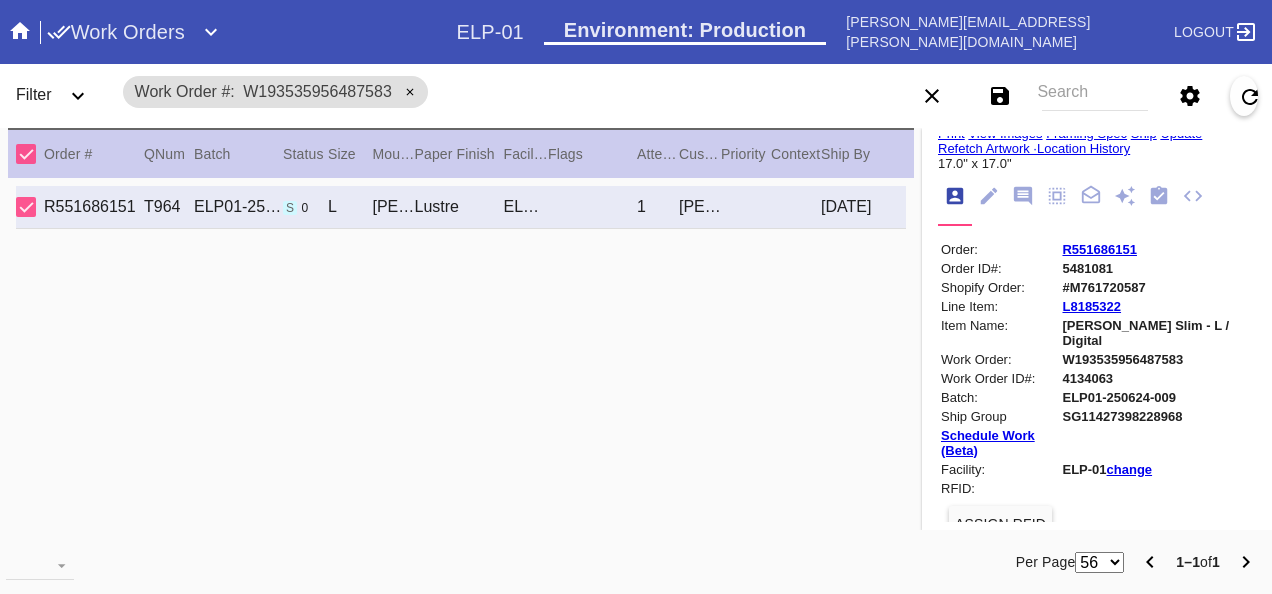 click on "R551686151" at bounding box center [1099, 249] 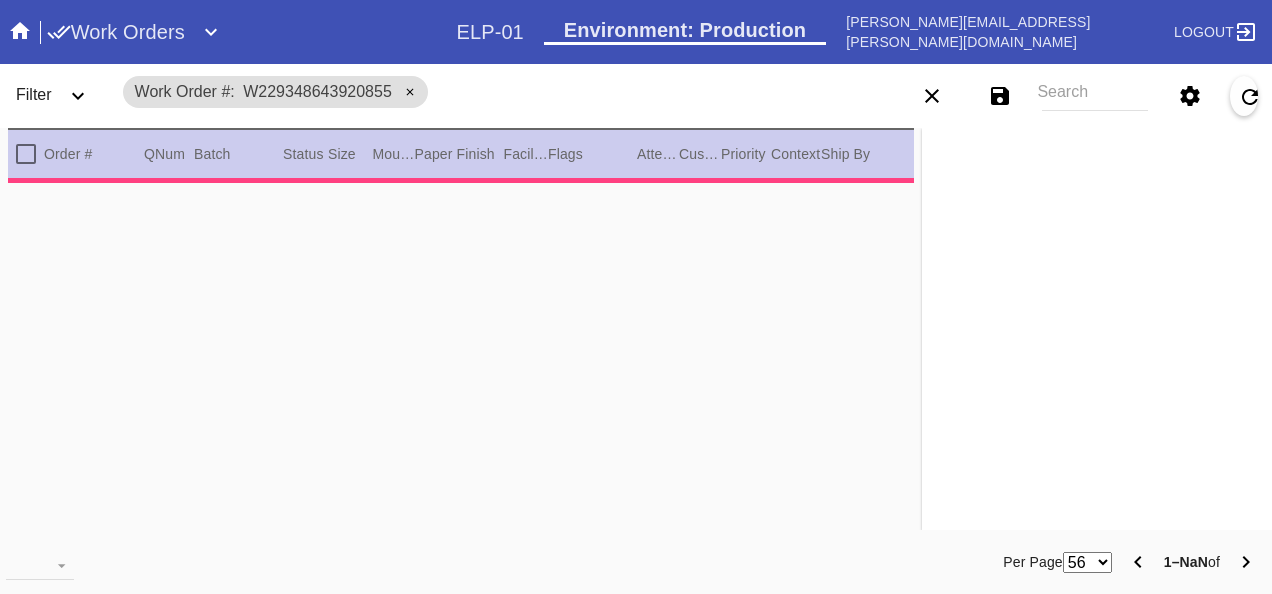 scroll, scrollTop: 0, scrollLeft: 0, axis: both 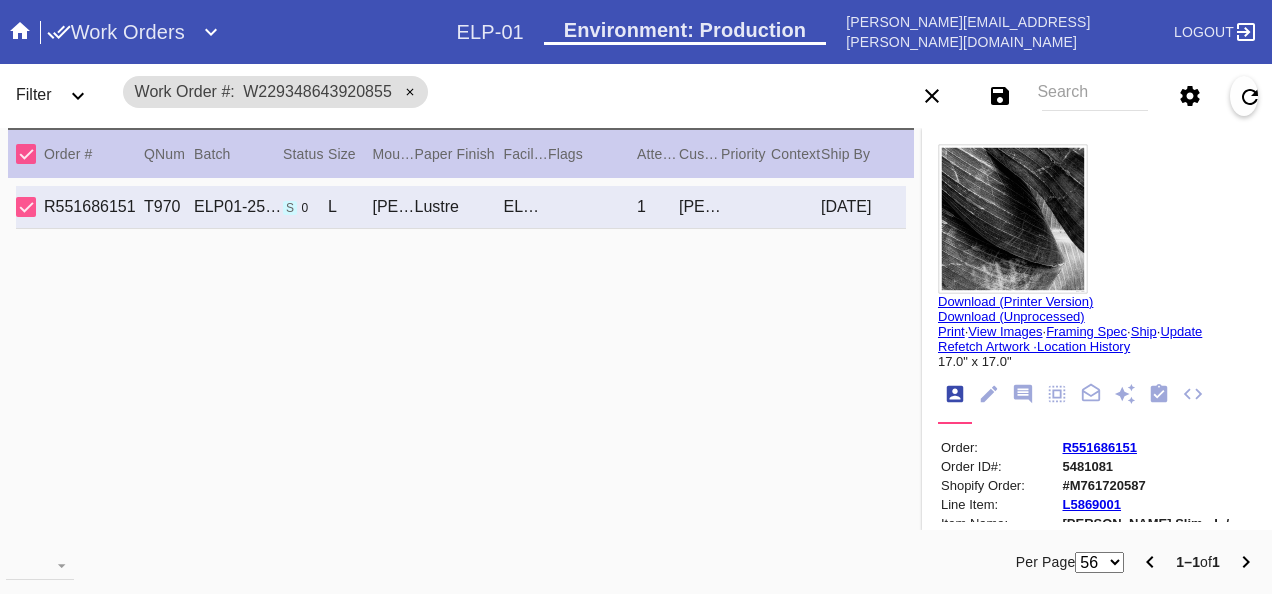 click at bounding box center [1013, 219] 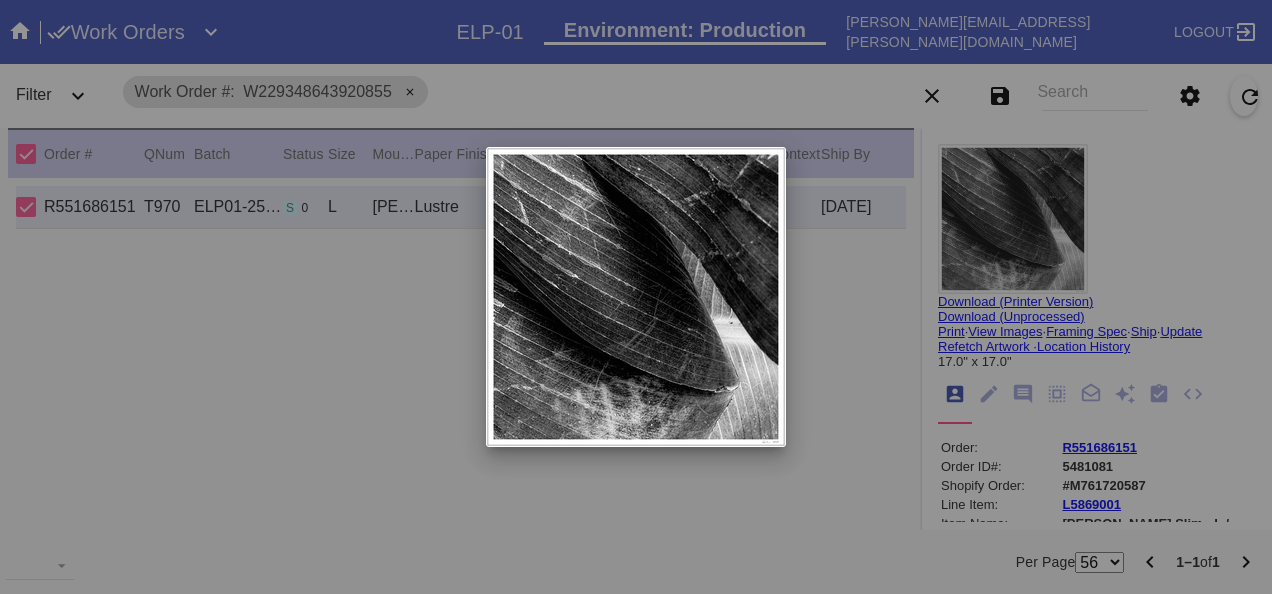 click at bounding box center (636, 297) 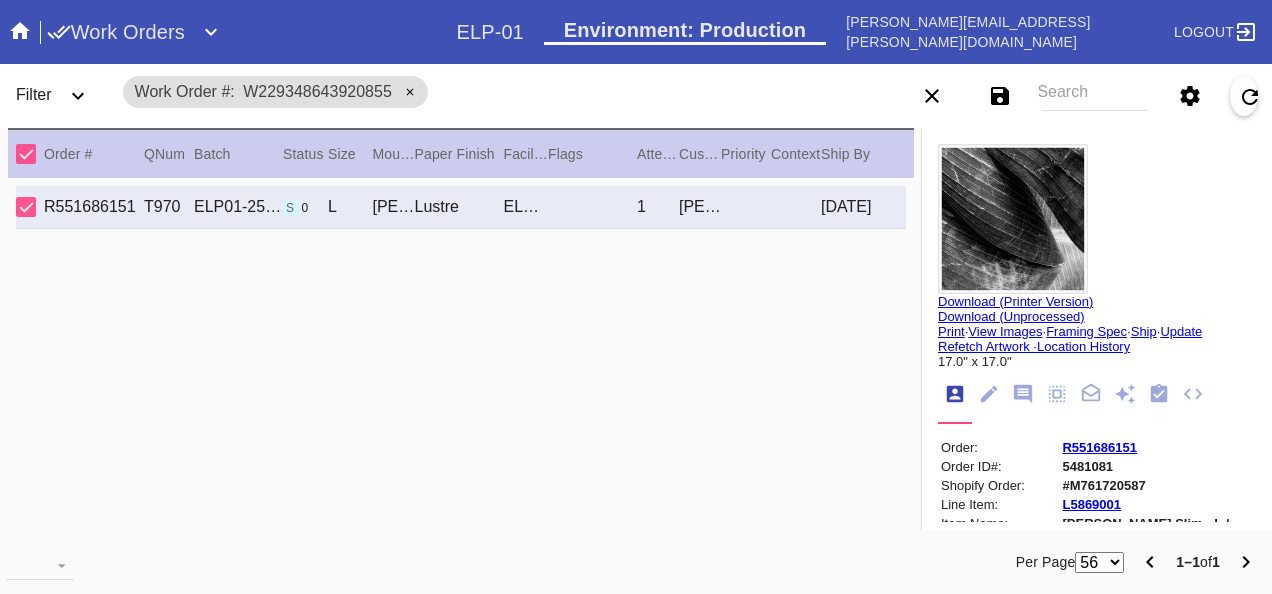 click on "Download (Printer Version)" at bounding box center [1015, 301] 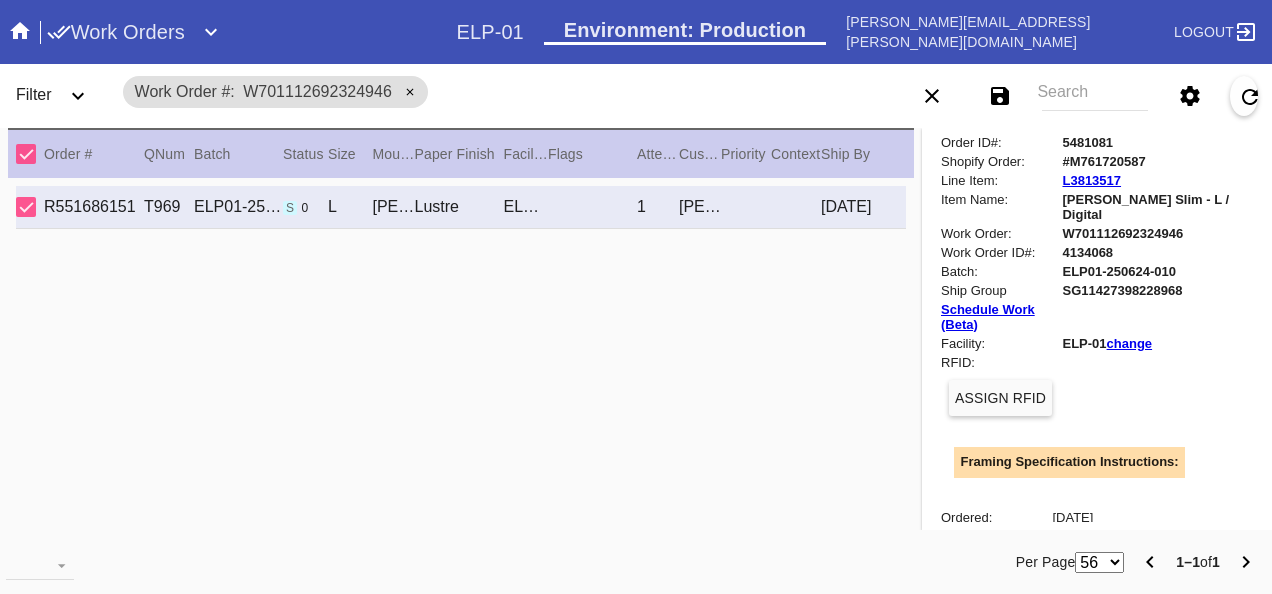 scroll, scrollTop: 200, scrollLeft: 0, axis: vertical 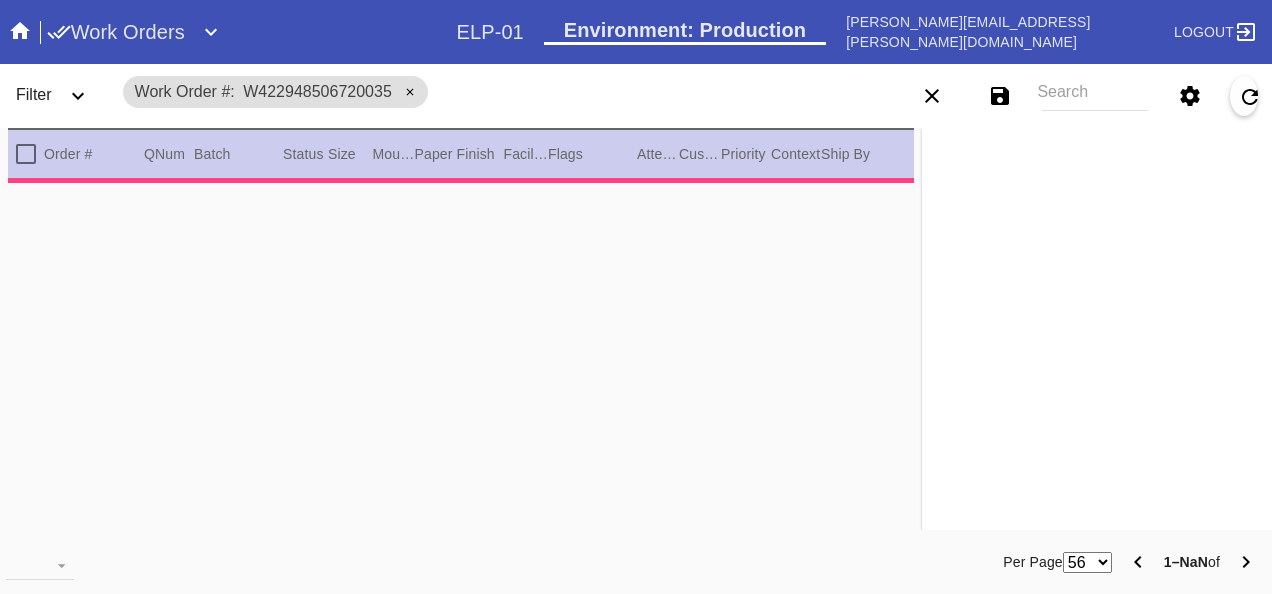 type on "3.0" 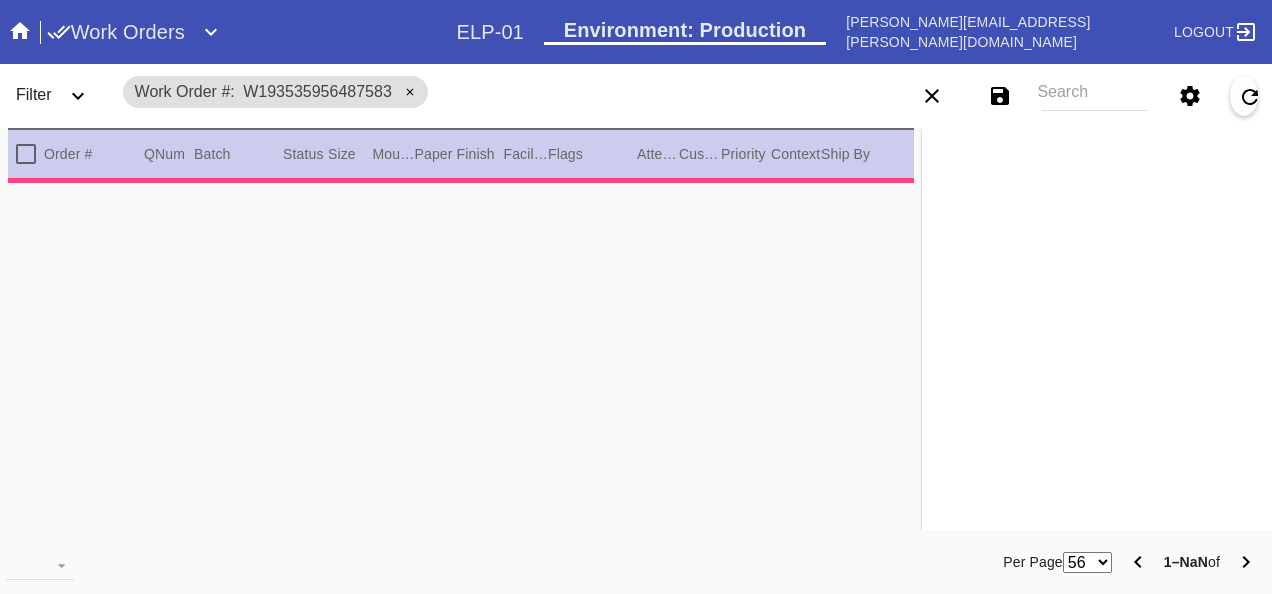 scroll, scrollTop: 0, scrollLeft: 0, axis: both 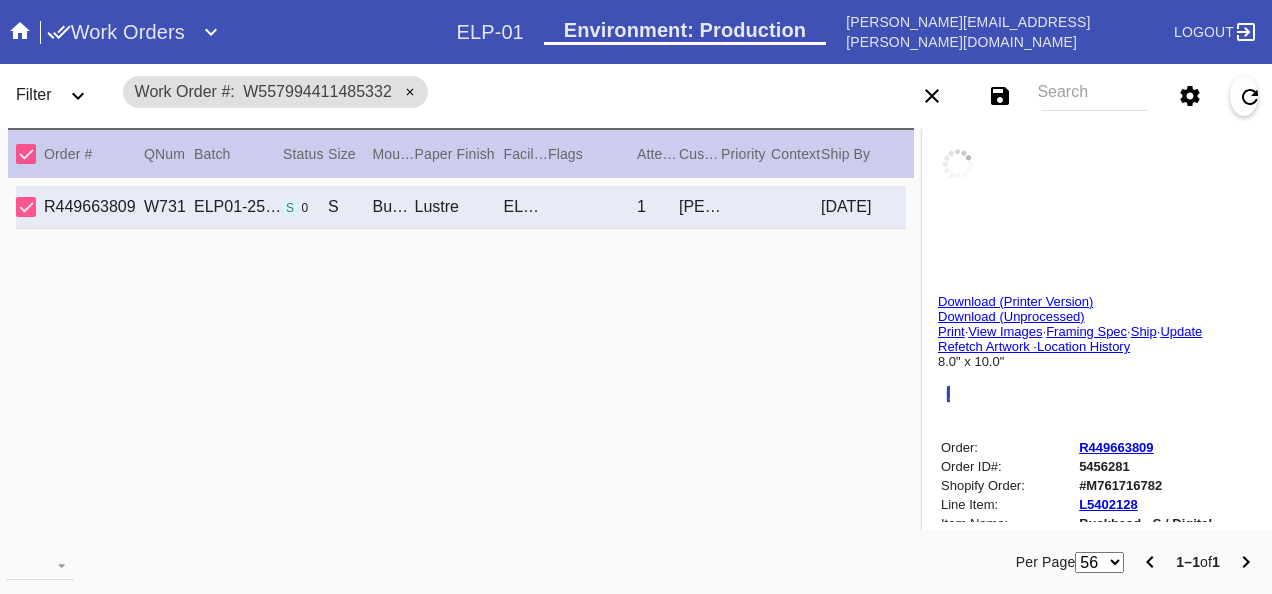 type on "2.5" 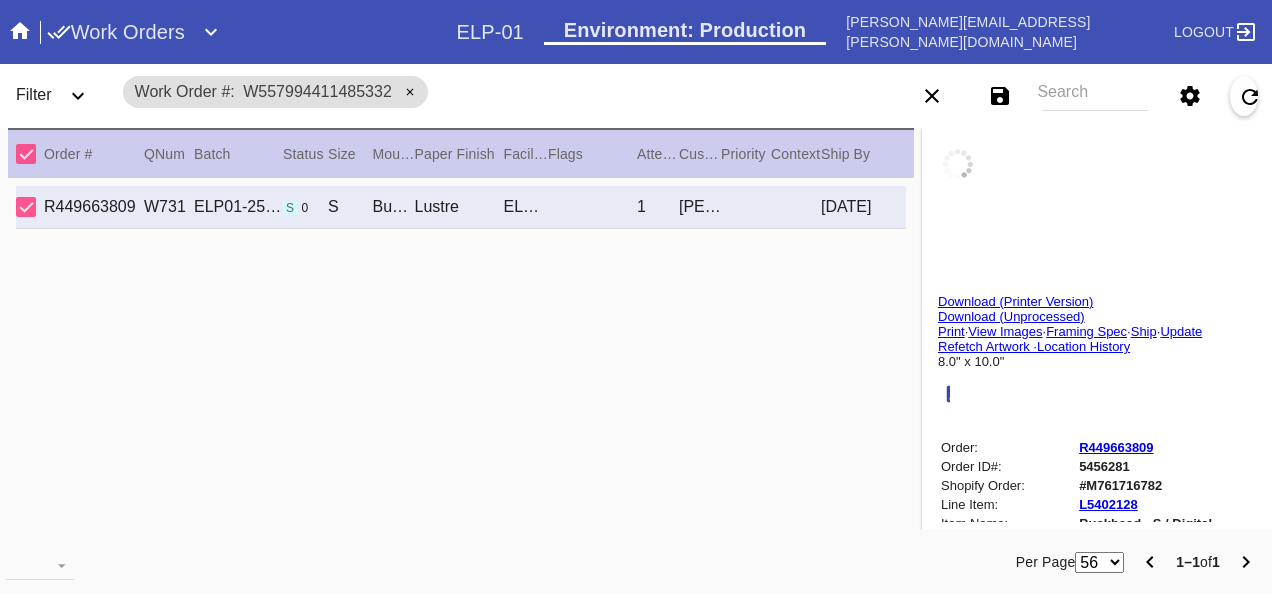 type on "2.5" 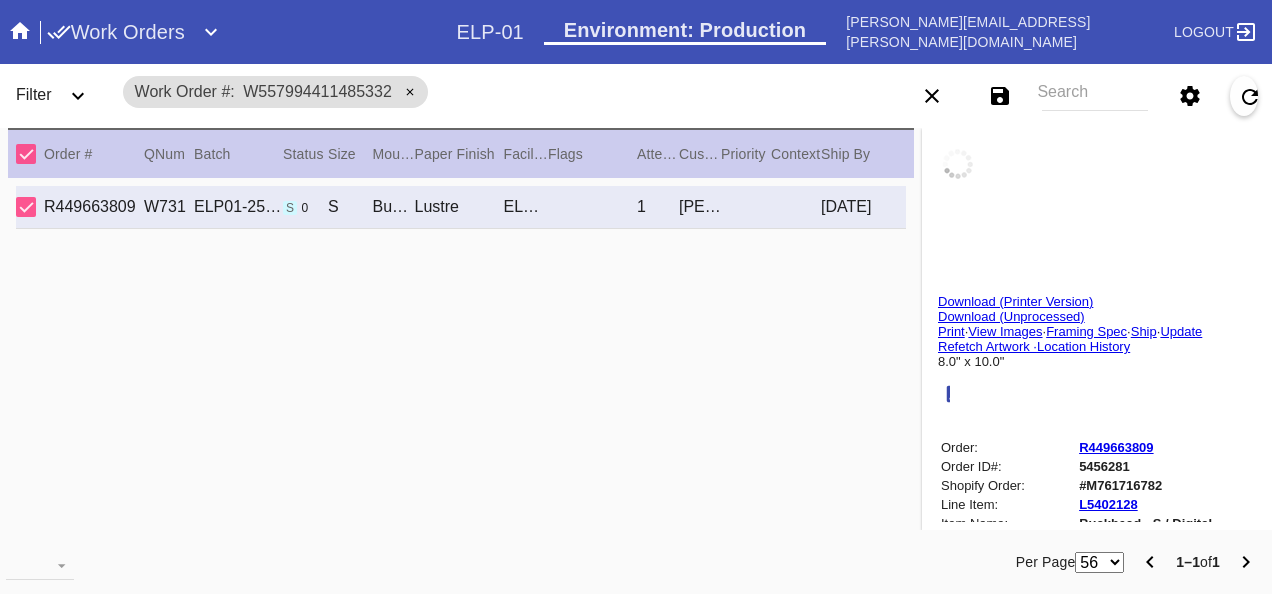 type on "2.5" 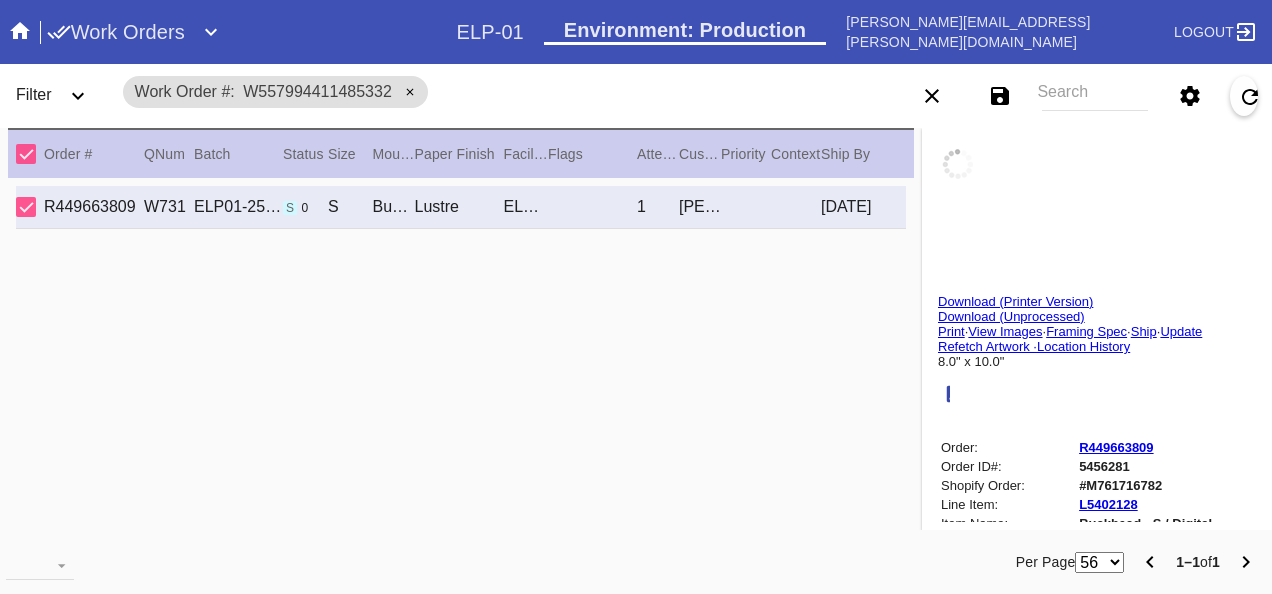 type on "0.1875" 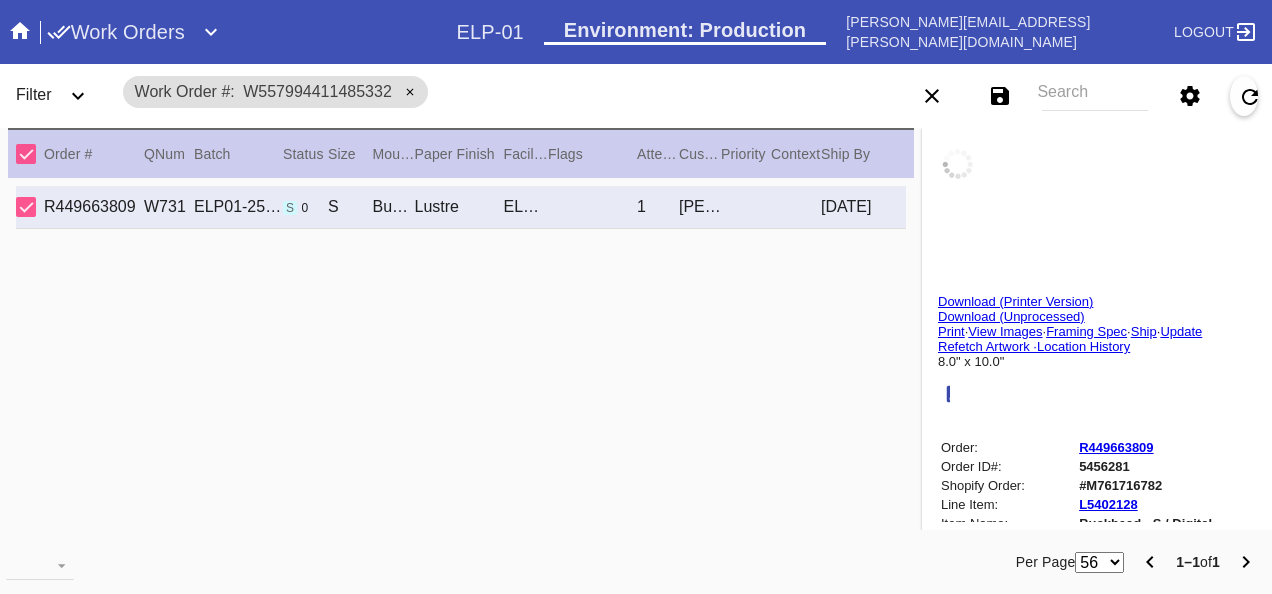 type on "7.75" 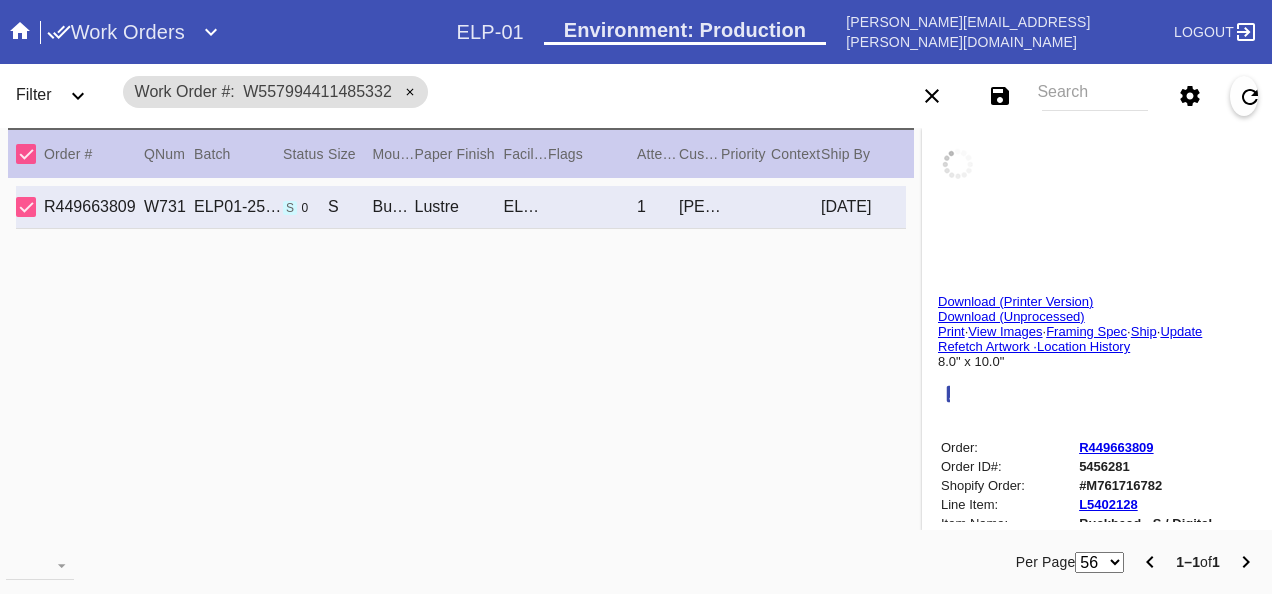 type on "9.75" 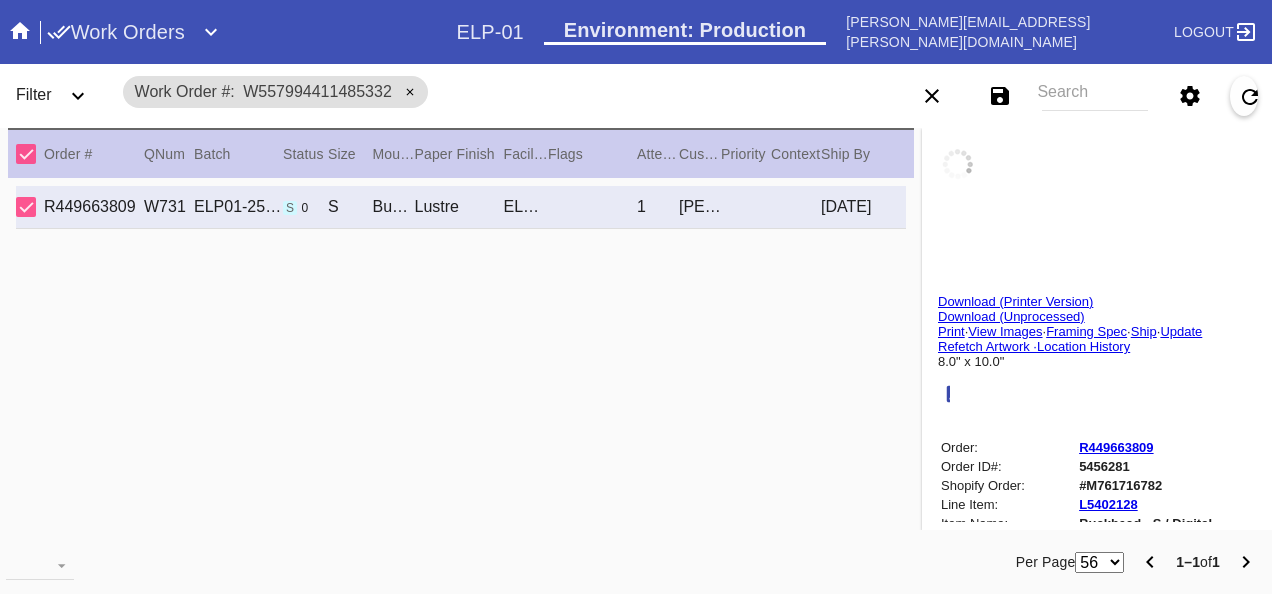 type on "6/14/2025" 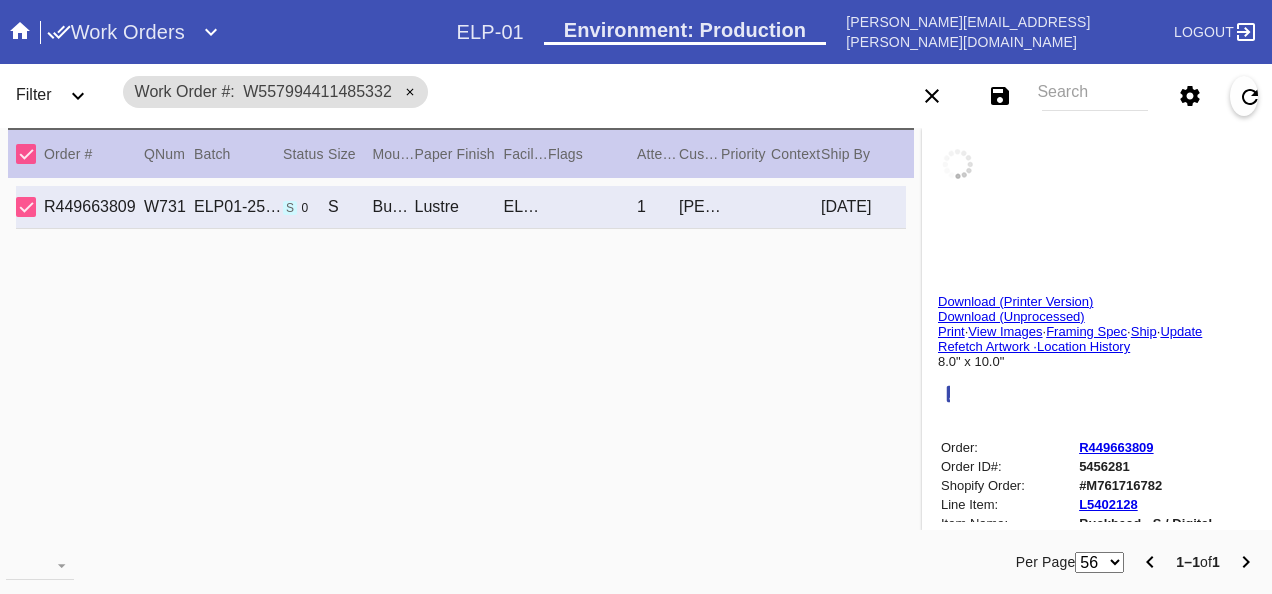 type on "6/20/2025" 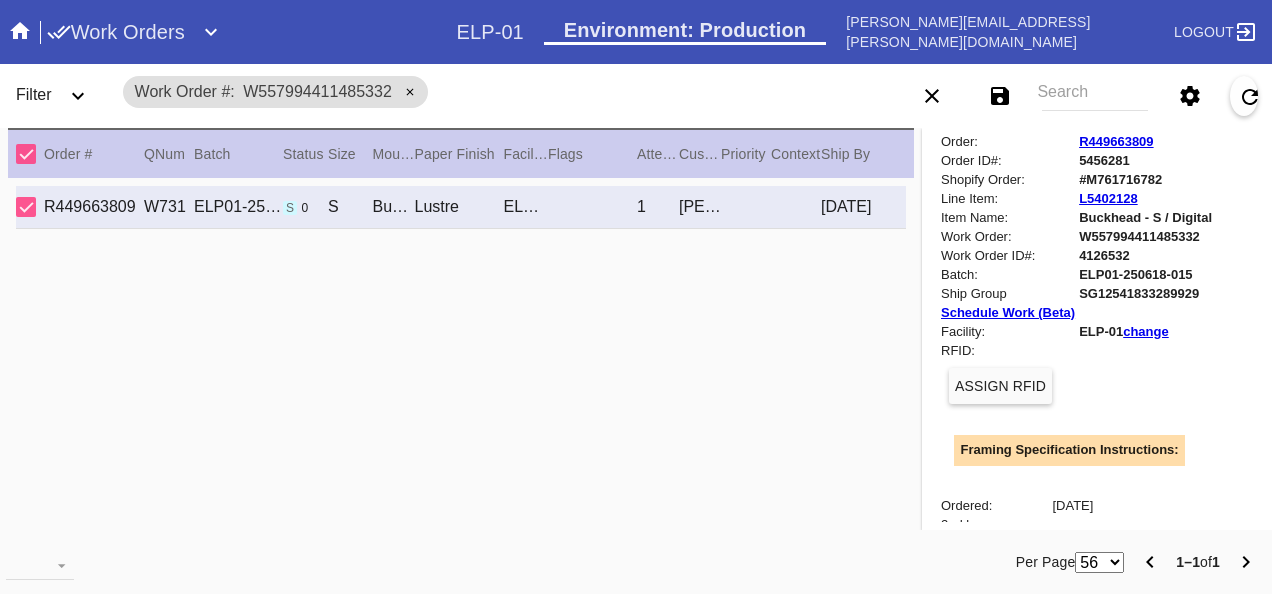 scroll, scrollTop: 400, scrollLeft: 0, axis: vertical 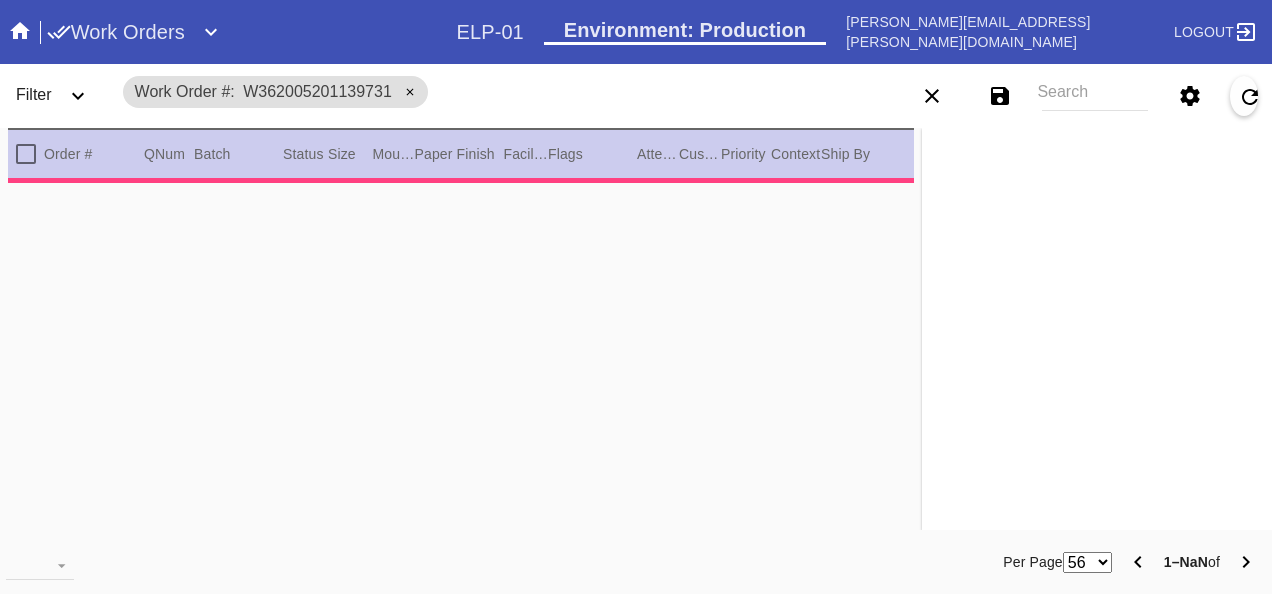 type on "2.5" 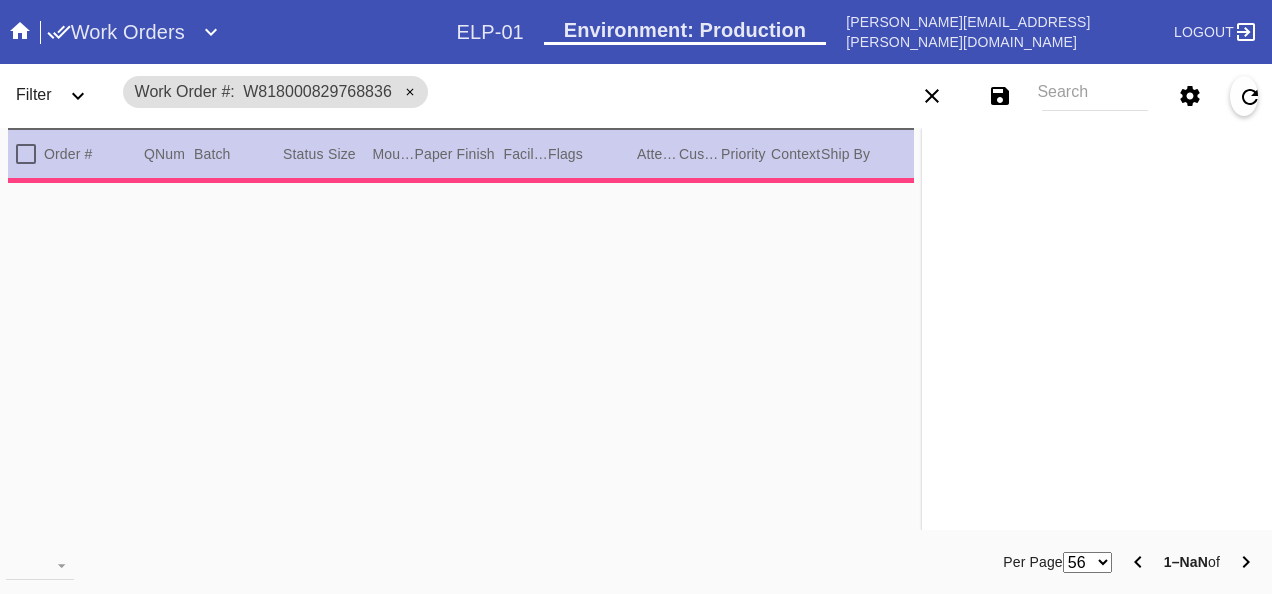 scroll, scrollTop: 0, scrollLeft: 0, axis: both 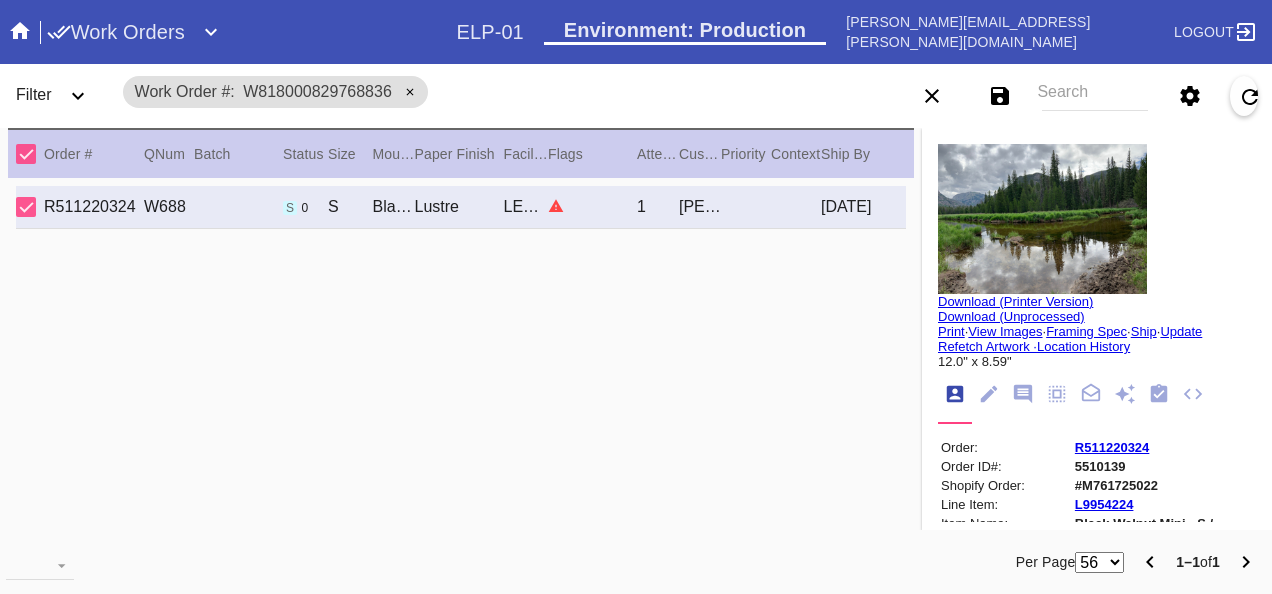 click on "Print" at bounding box center (951, 331) 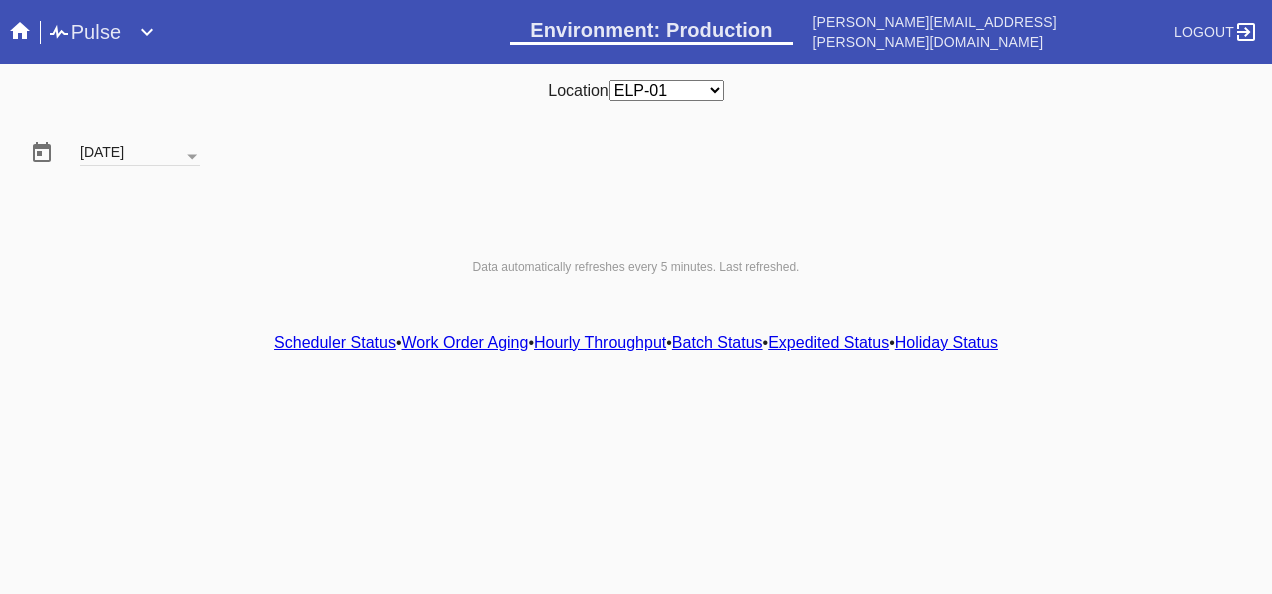 scroll, scrollTop: 0, scrollLeft: 0, axis: both 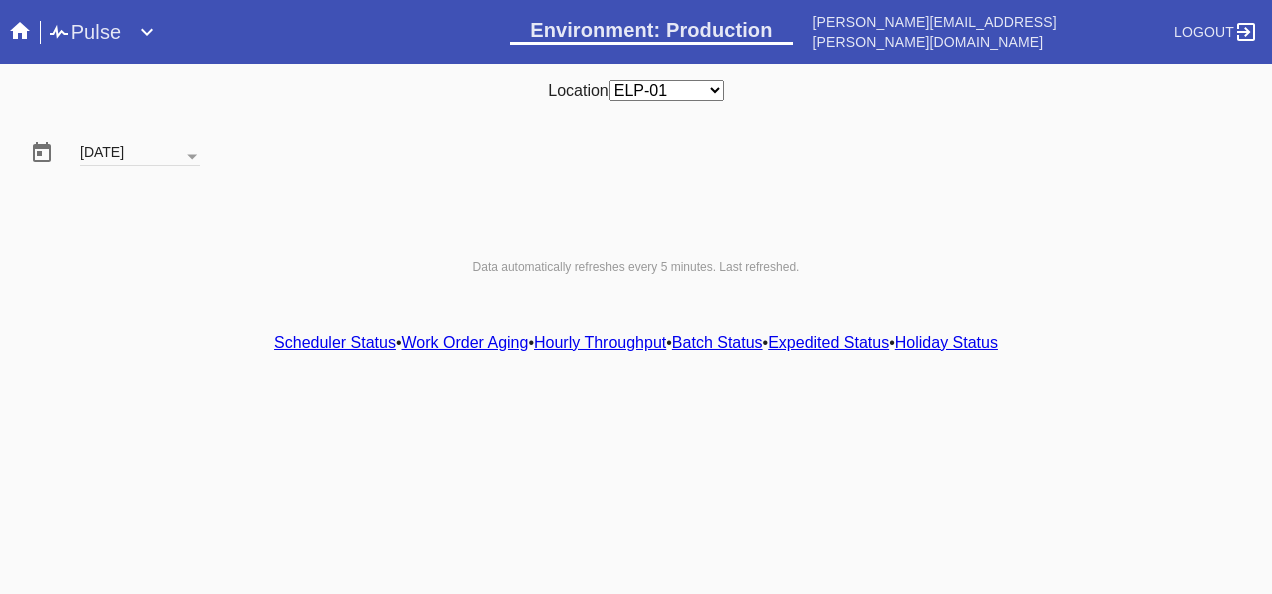 click on "Scheduler Status  •  Work Order Aging  •  Hourly Throughput  •  Batch Status  •  Expedited Status  •  Holiday Status" at bounding box center [636, 343] 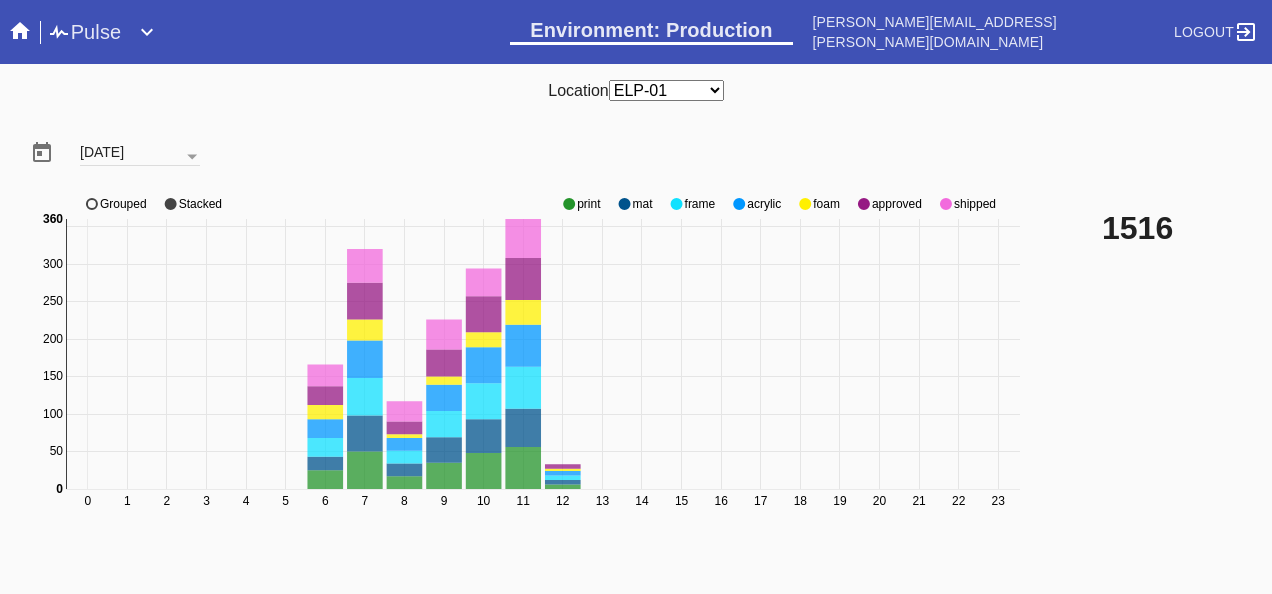click 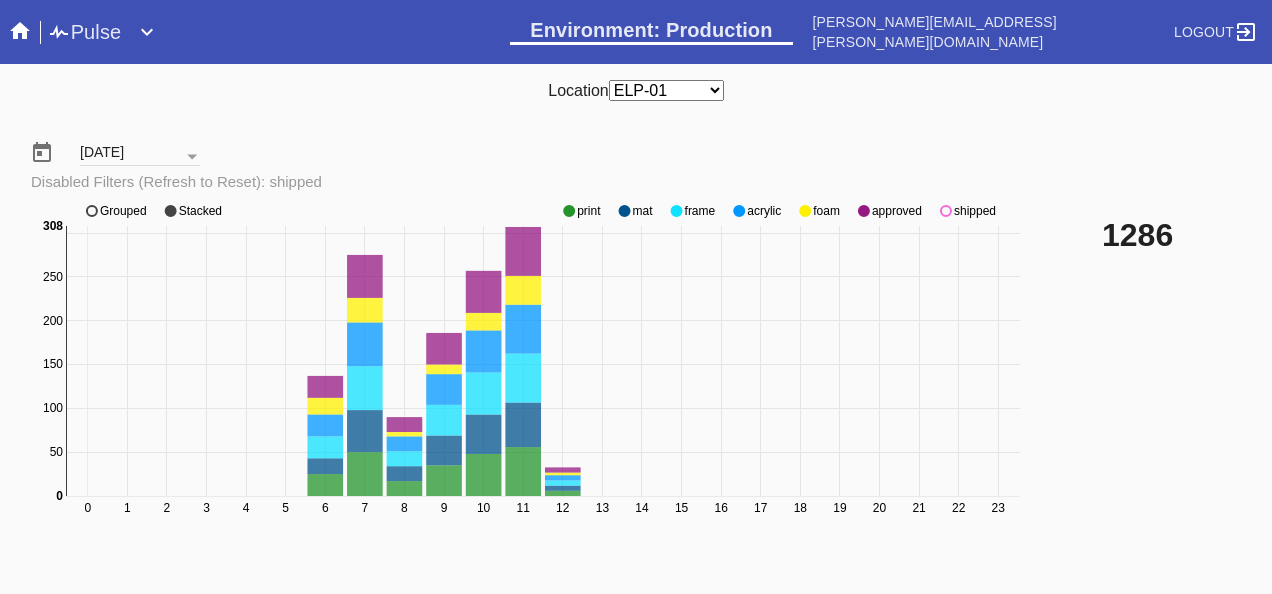 click on "0 1 2 3 4 5 6 7 8 9 10 11 12 13 14 15 16 17 18 19 20 21 22 23 0 50 100 150 200 250 300 0 308 print mat frame acrylic foam approved shipped Grouped Stacked" 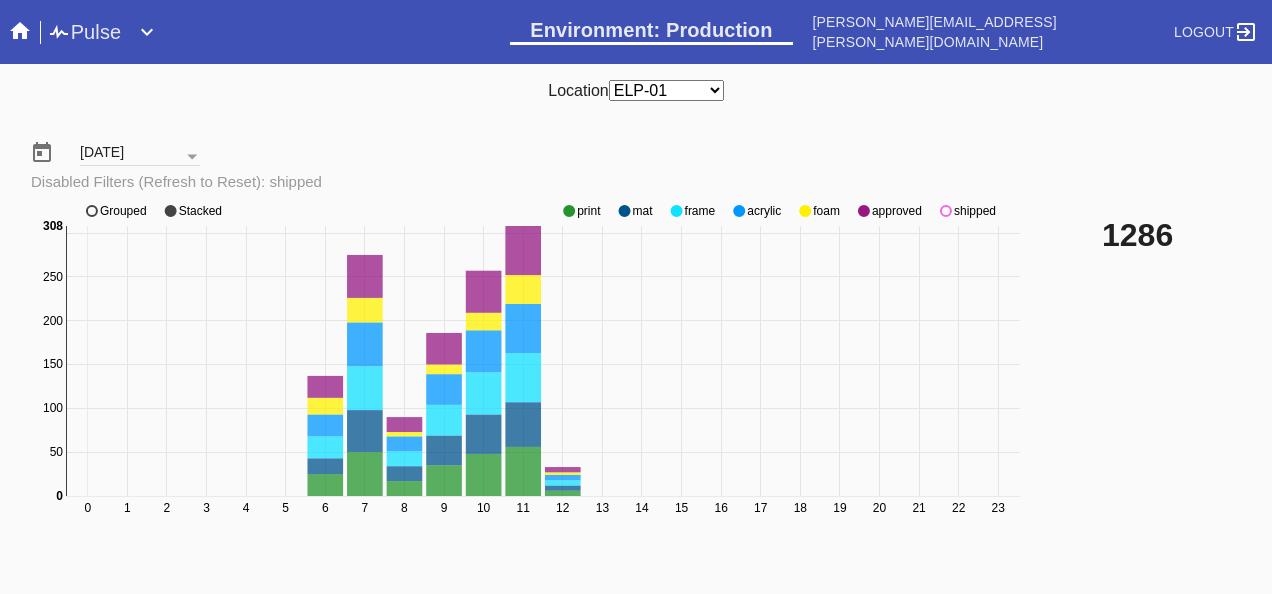 click 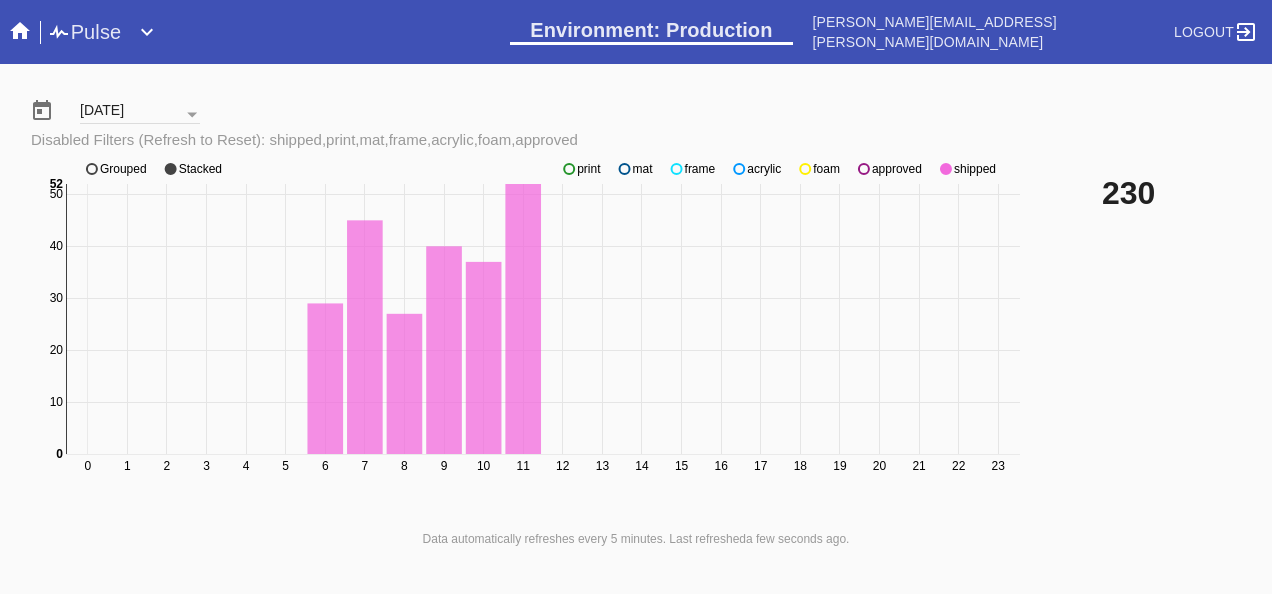 scroll, scrollTop: 140, scrollLeft: 0, axis: vertical 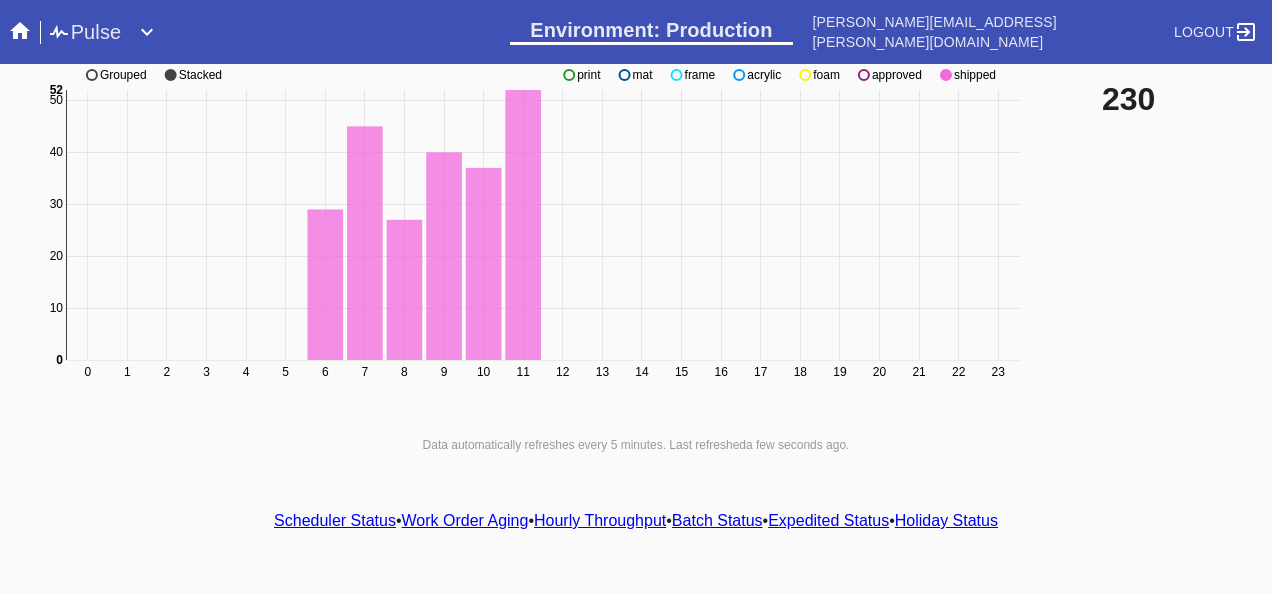 click on "Scheduler Status" at bounding box center [335, 520] 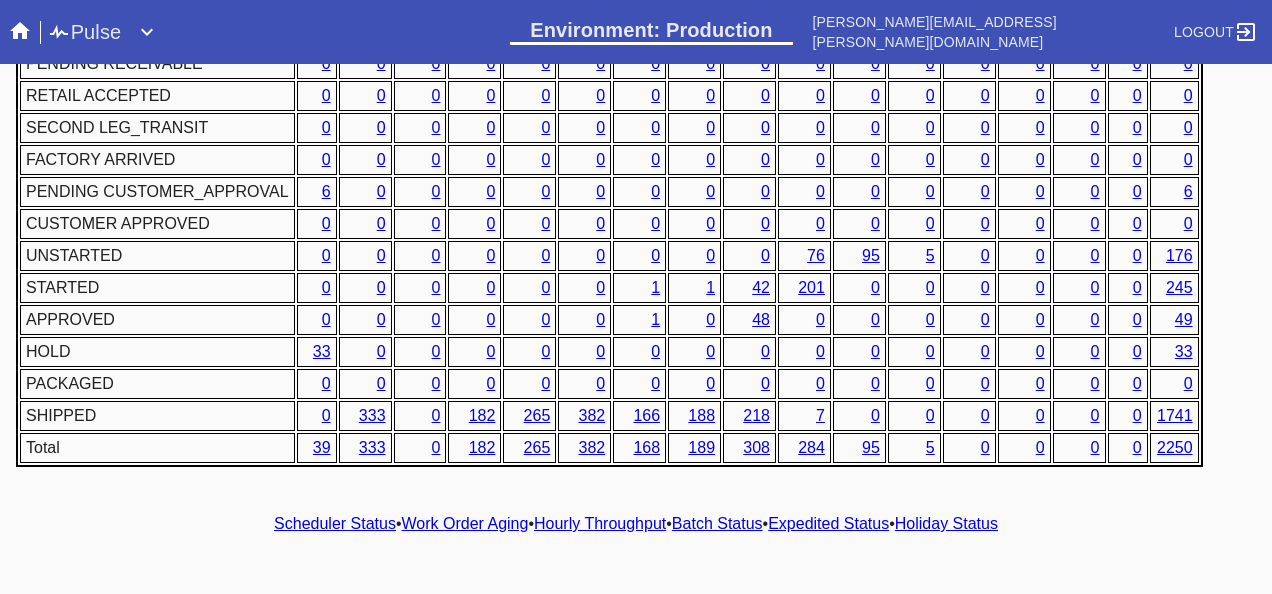 scroll, scrollTop: 1076, scrollLeft: 0, axis: vertical 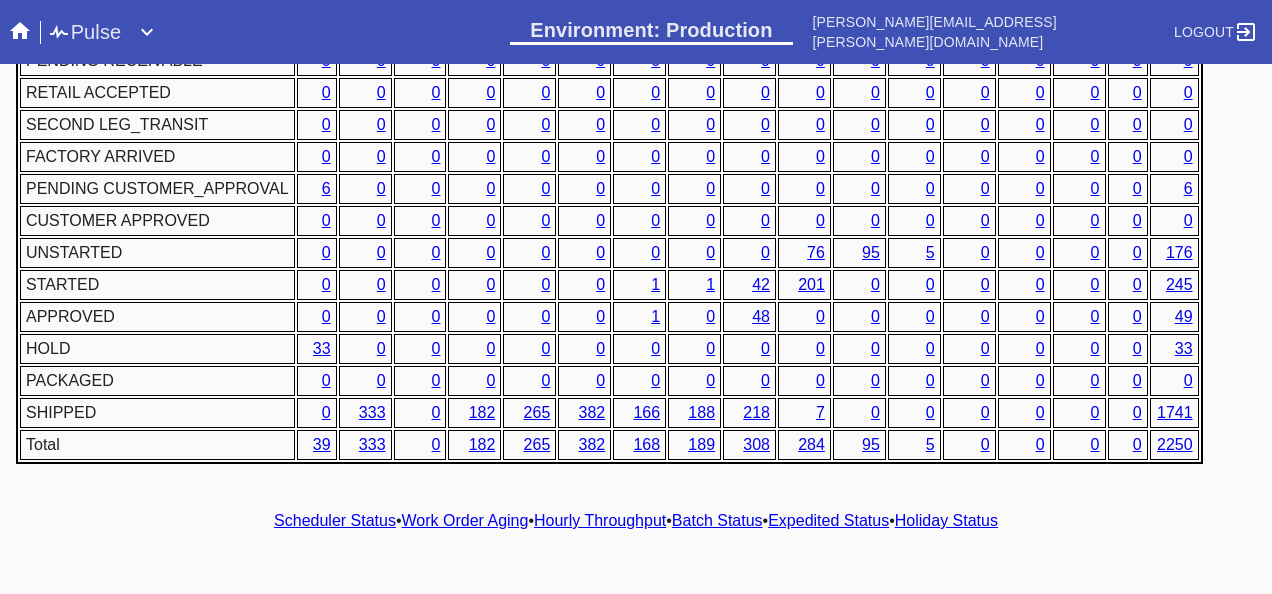 click on "Scheduler Status" at bounding box center (335, 520) 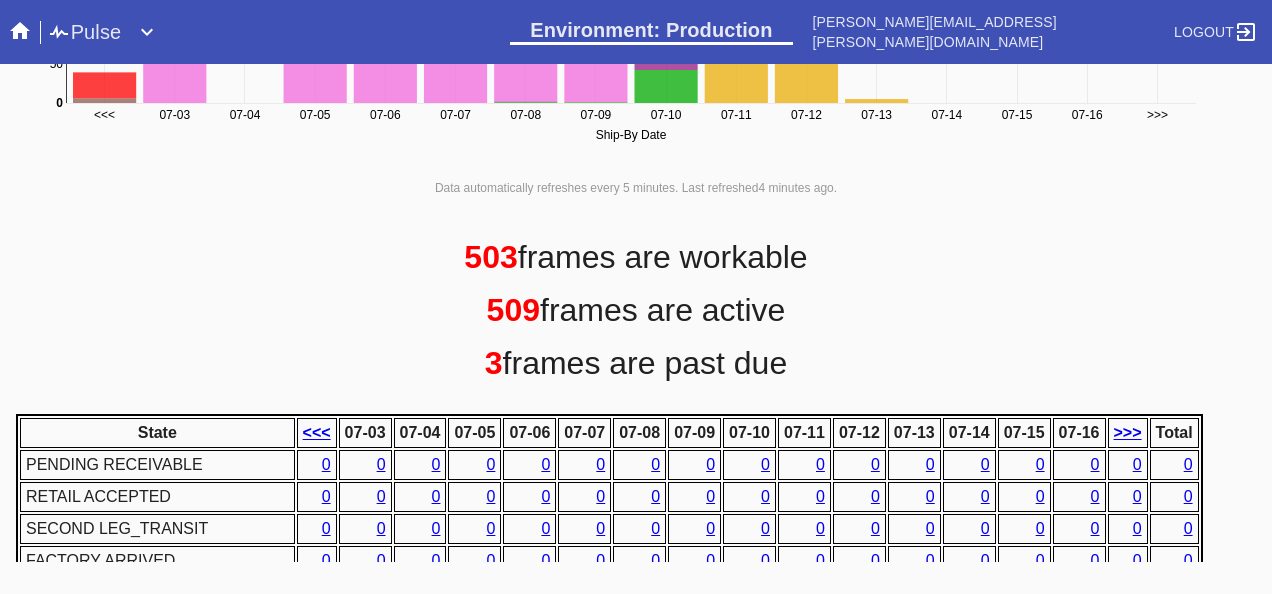 scroll, scrollTop: 600, scrollLeft: 0, axis: vertical 